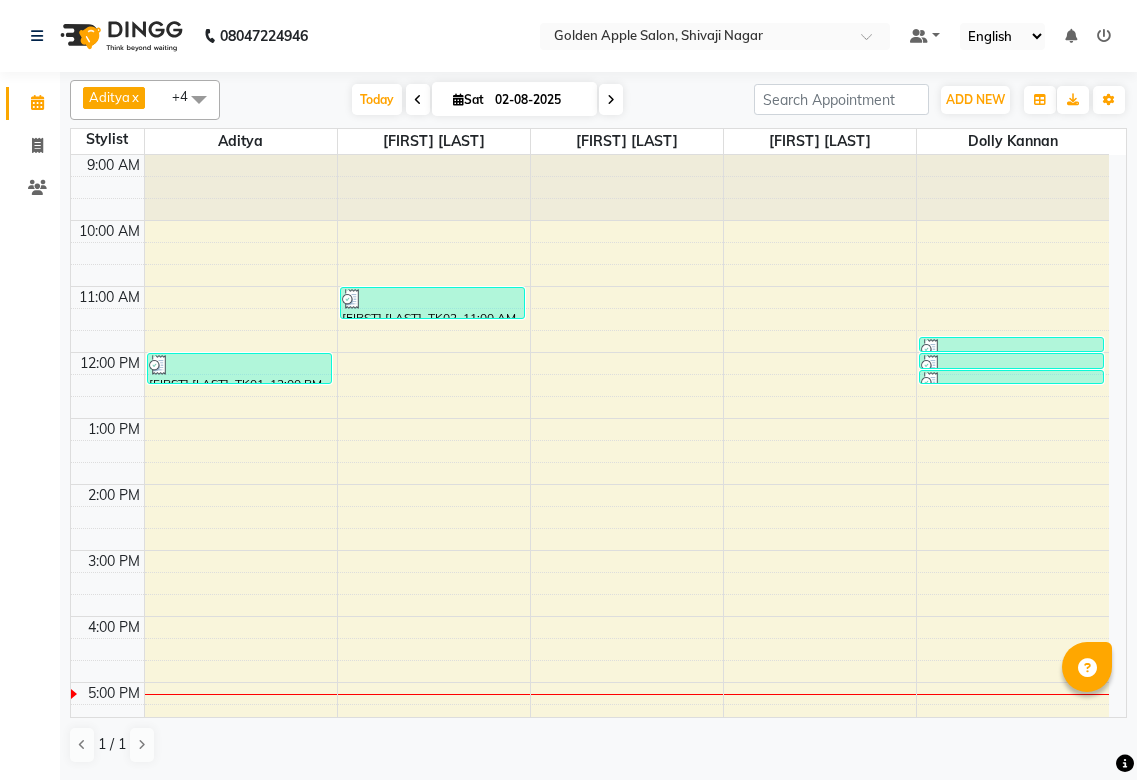 scroll, scrollTop: 0, scrollLeft: 0, axis: both 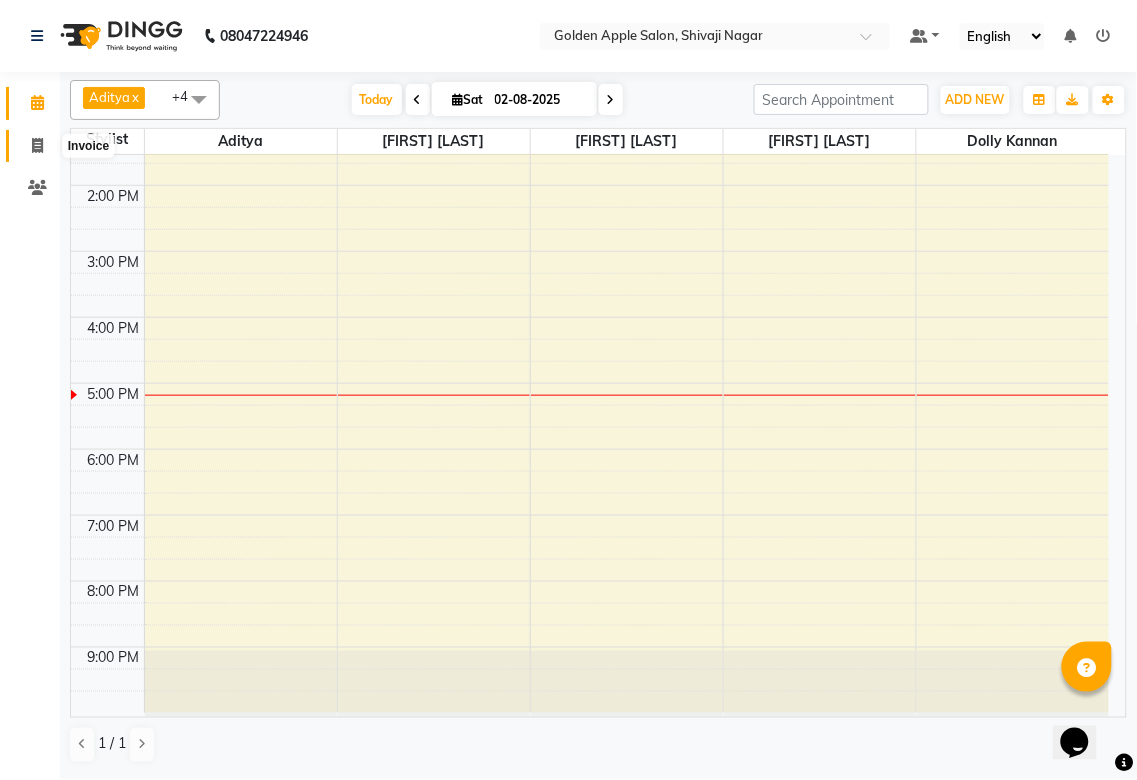 click 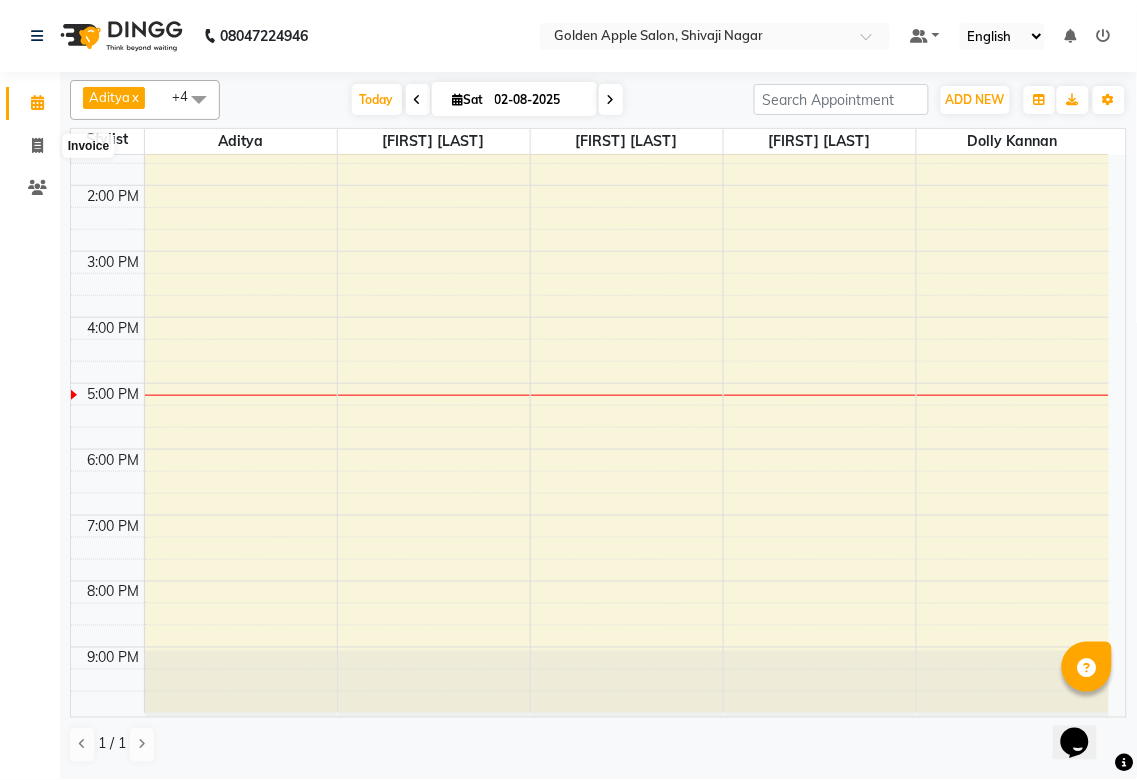 select on "service" 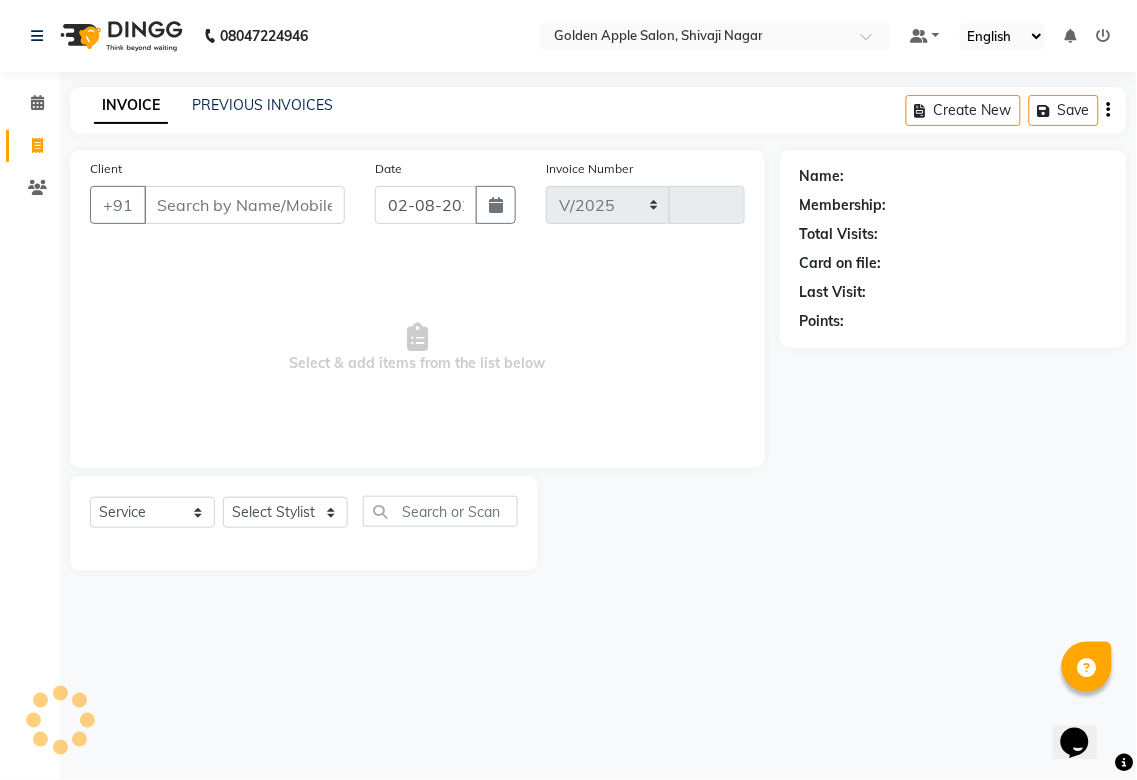 select on "6072" 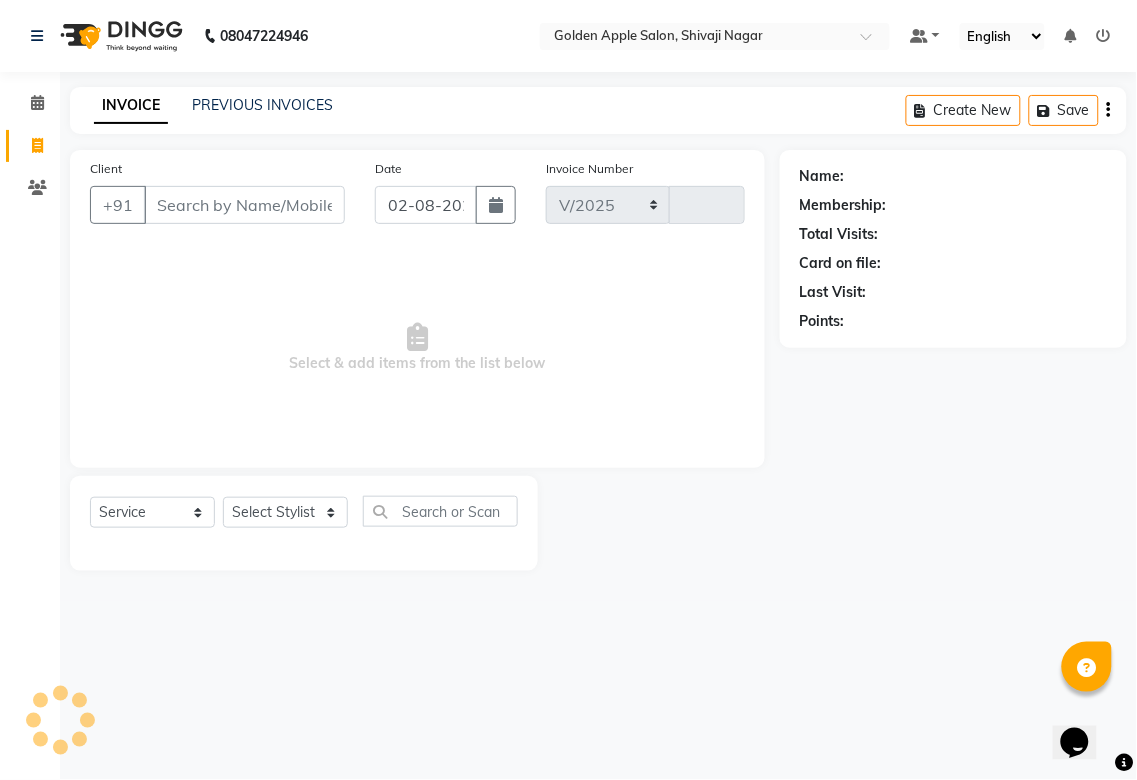 type on "1360" 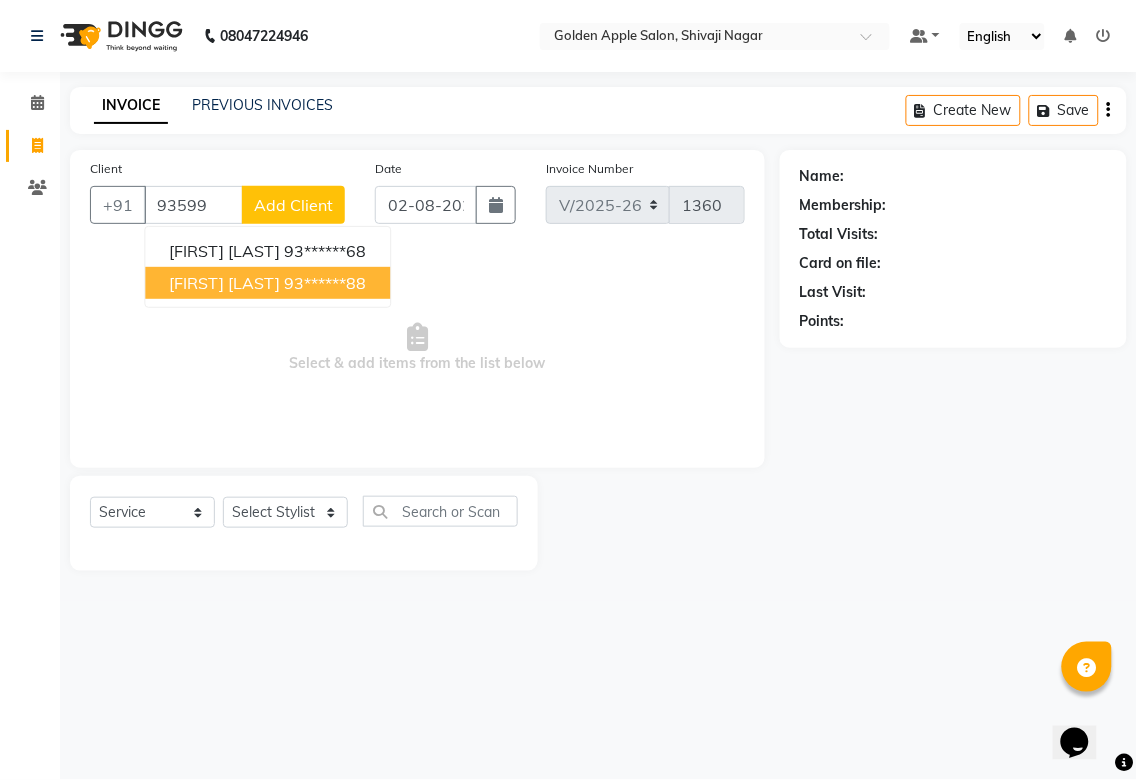 click on "[FIRST] [LAST]" at bounding box center (224, 283) 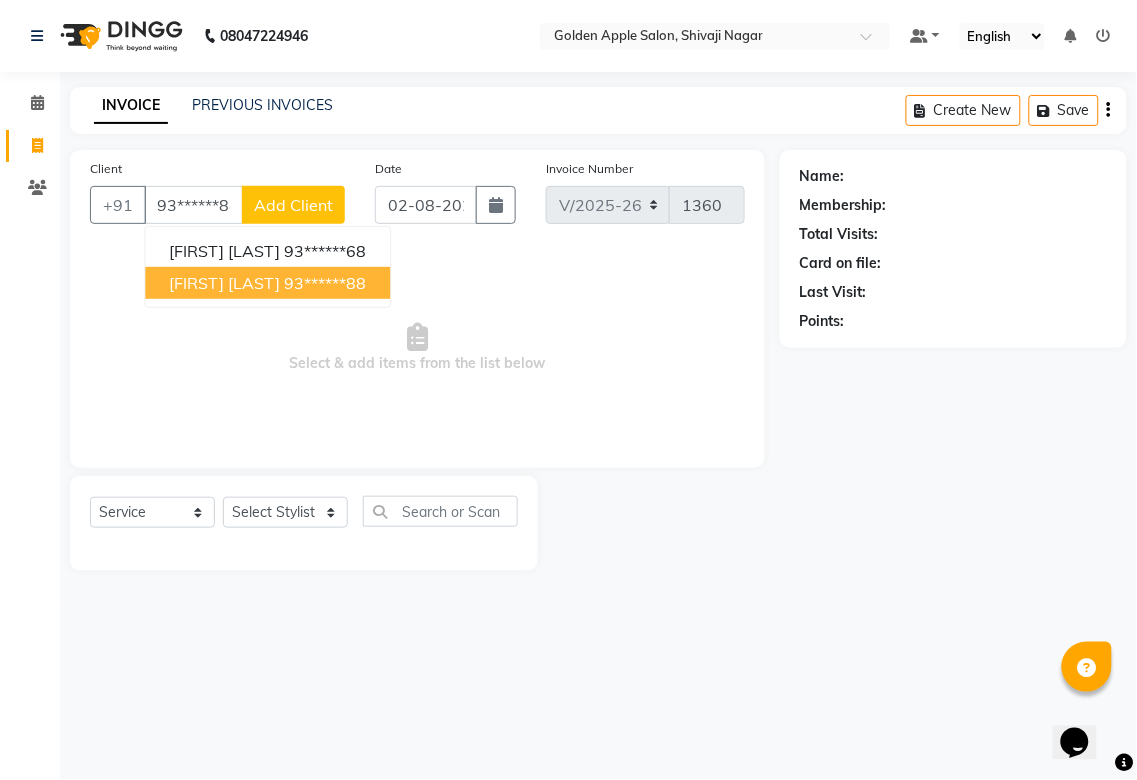 type on "93******88" 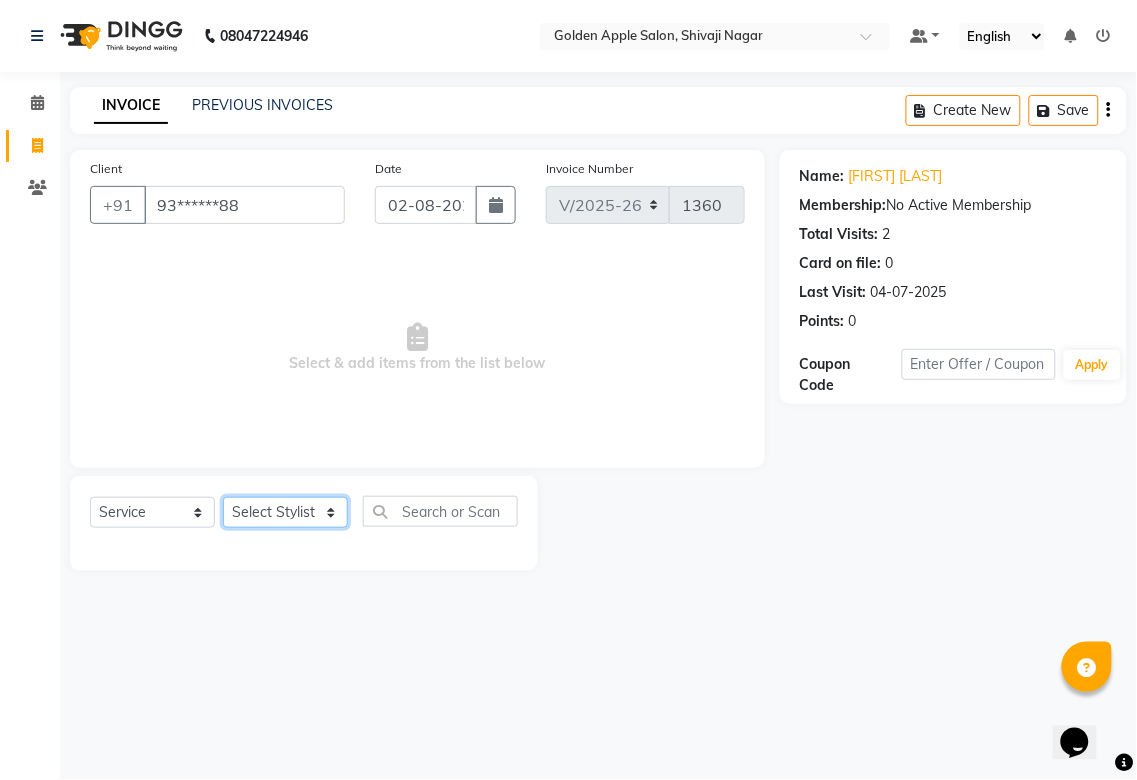 click on "Select Stylist Aditya Anjali  BAHIWAL Aparana Satarrdekar ashwini jopale dolly kannan  Harshika Hire operator vijay ahire" 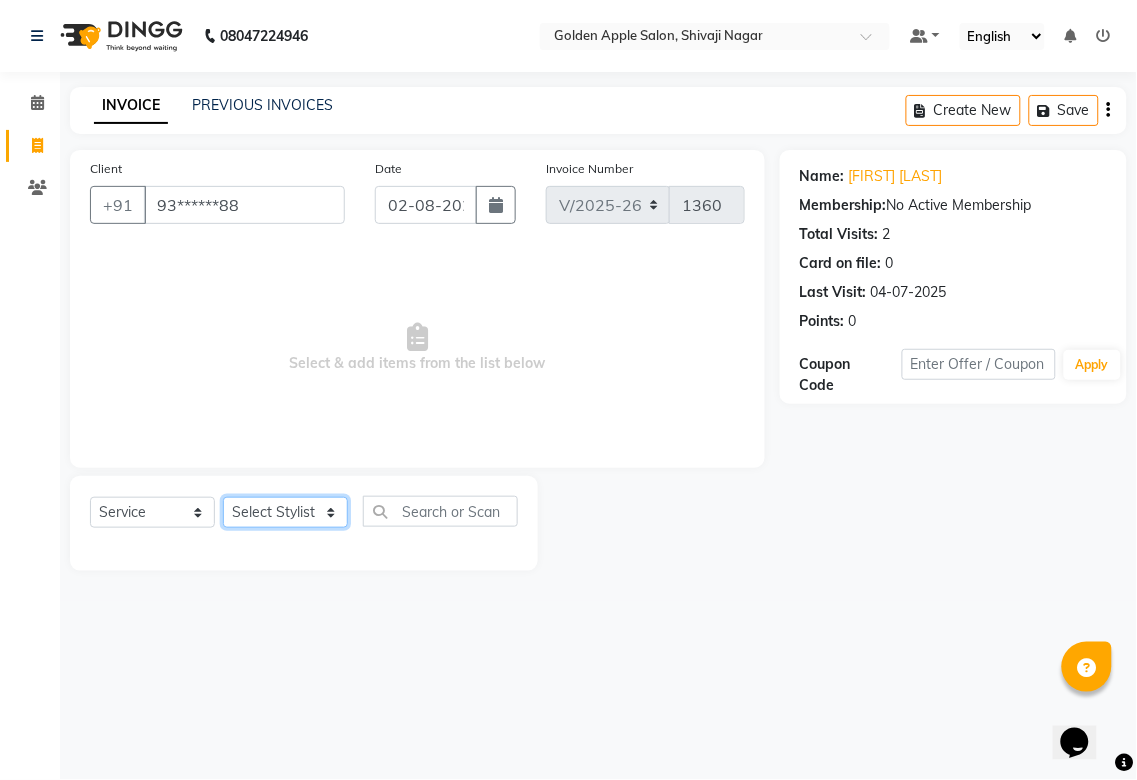 select on "79779" 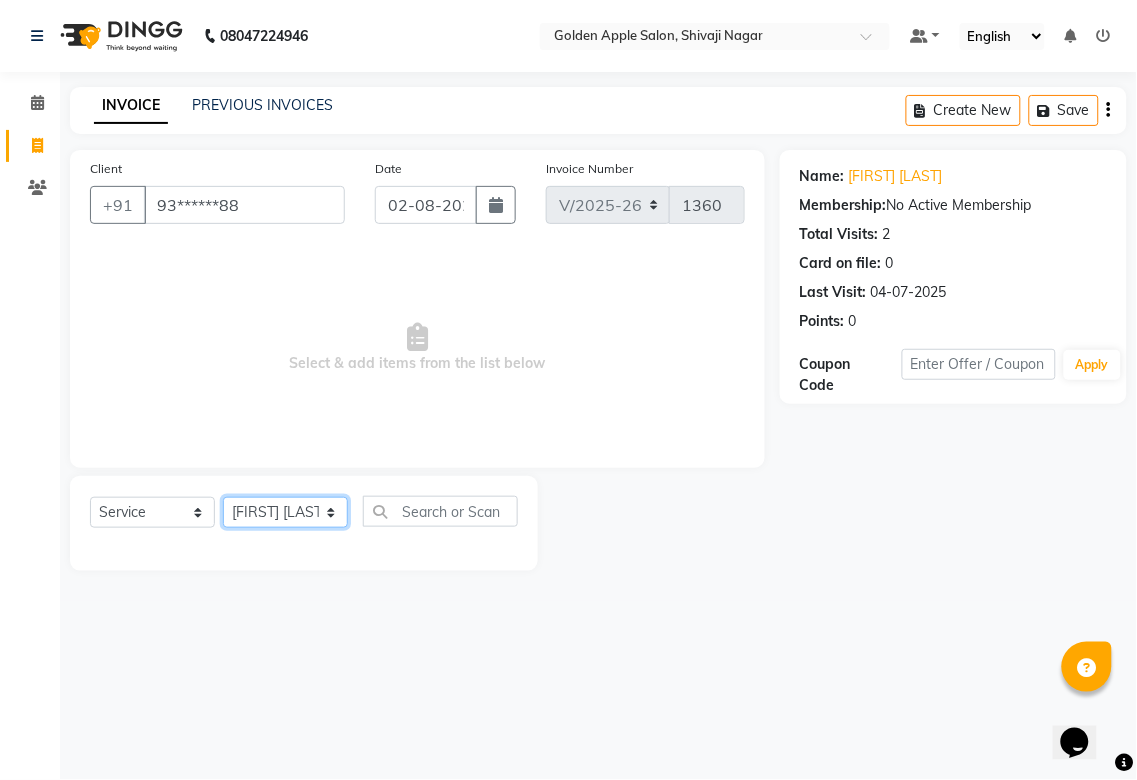 click on "Select Stylist Aditya Anjali  BAHIWAL Aparana Satarrdekar ashwini jopale dolly kannan  Harshika Hire operator vijay ahire" 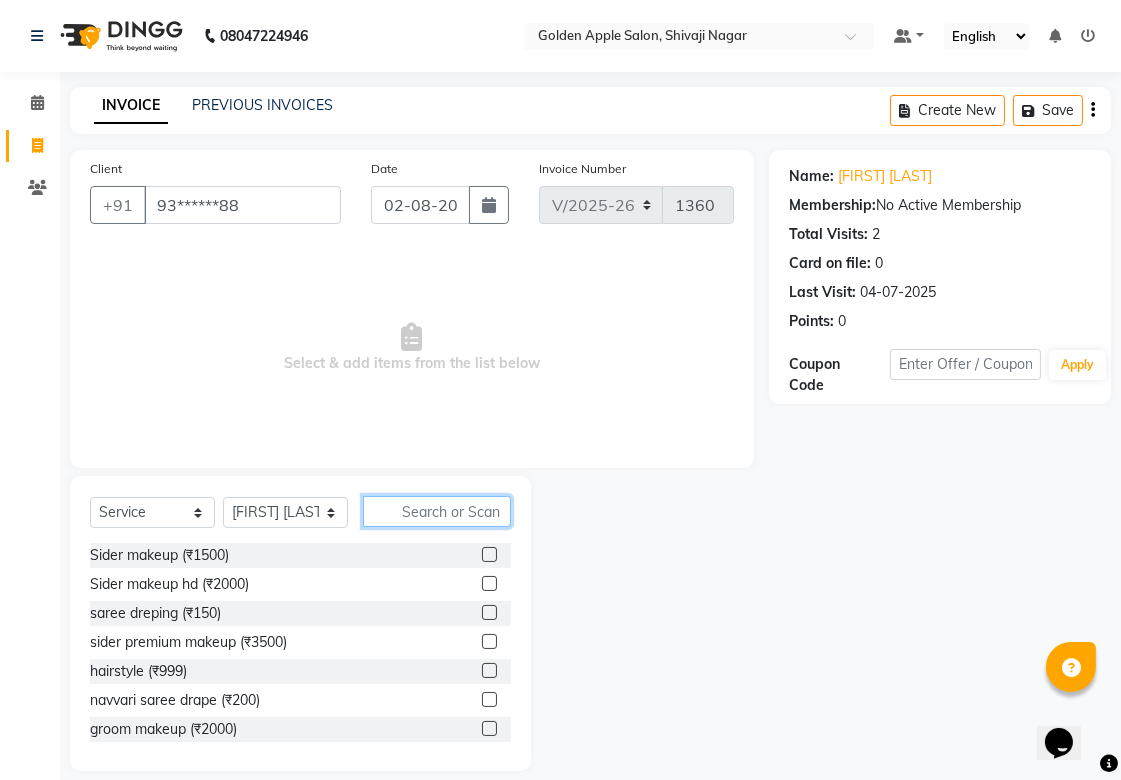 click 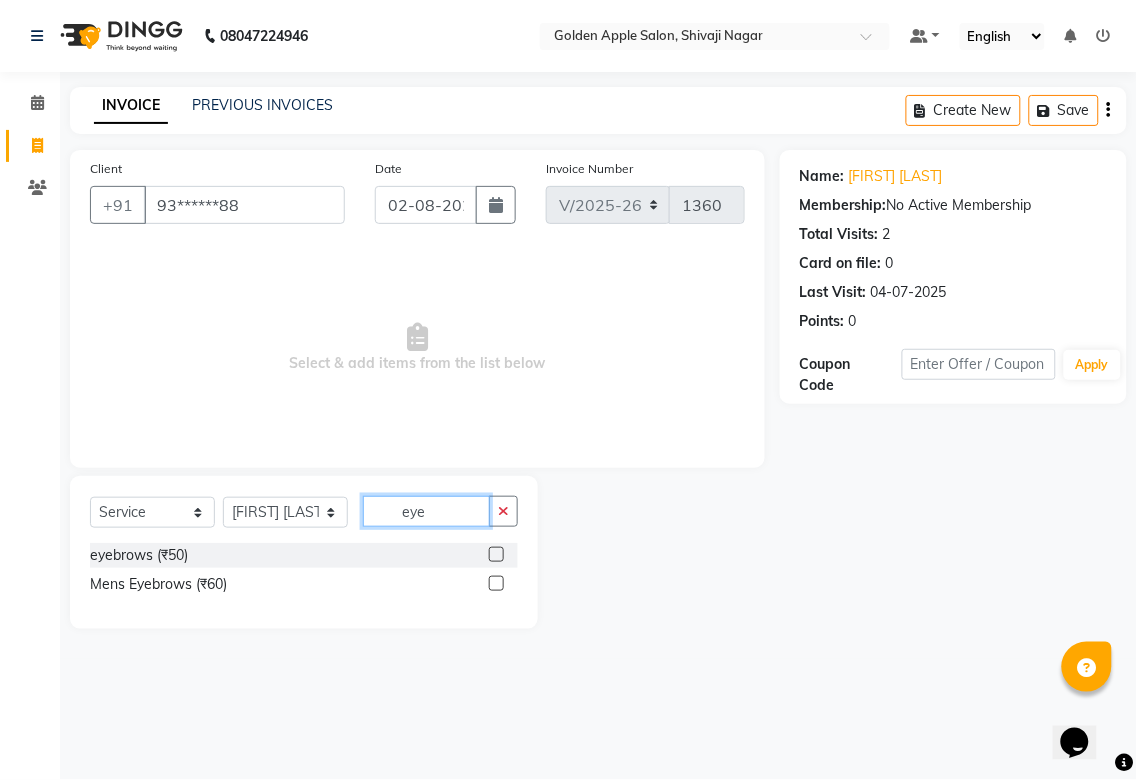 type on "eye" 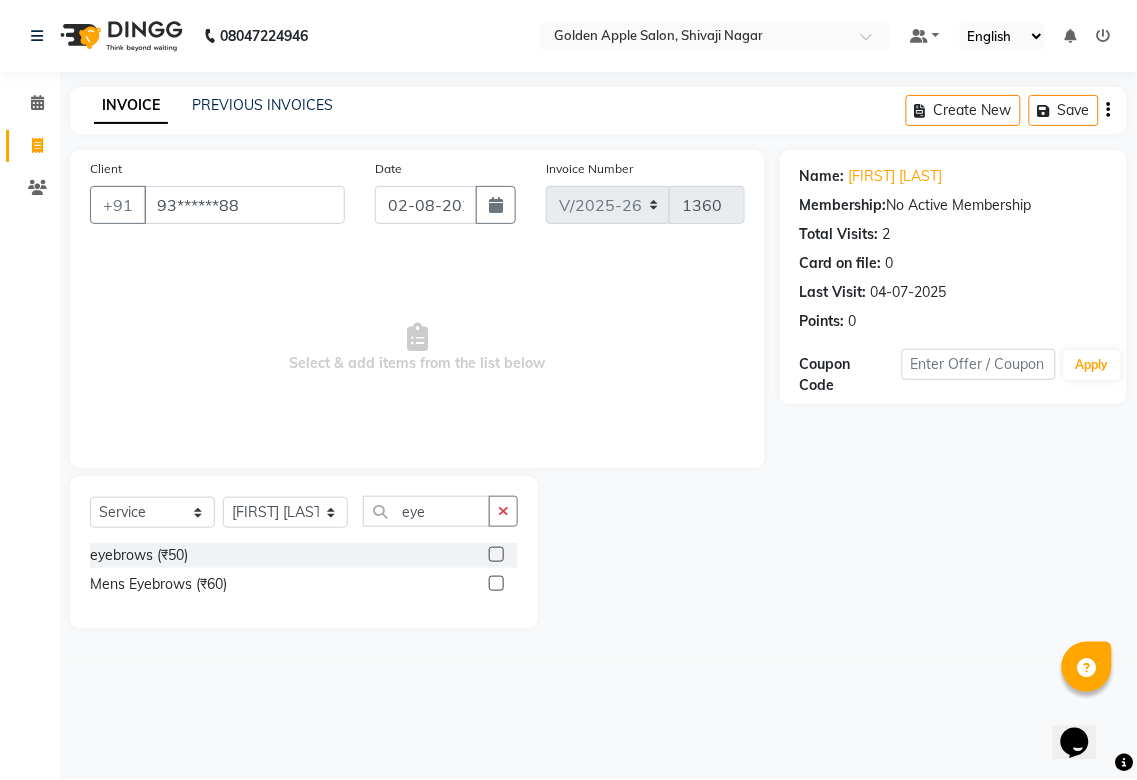 click 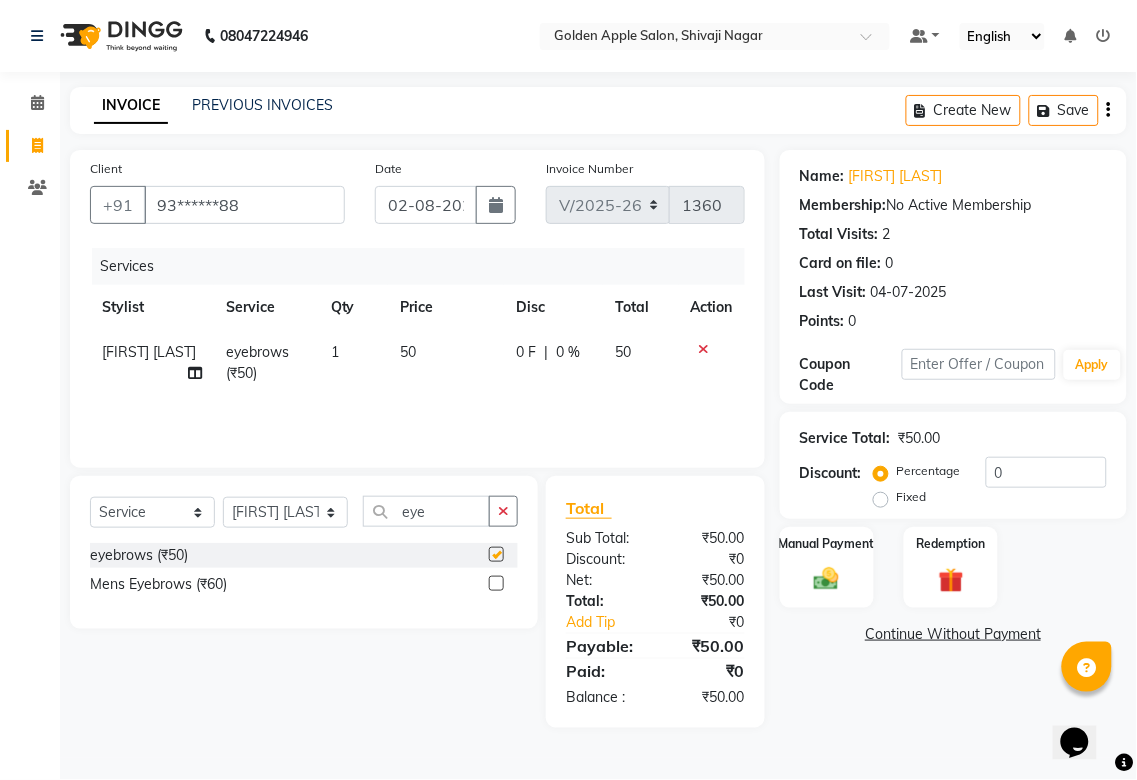 checkbox on "false" 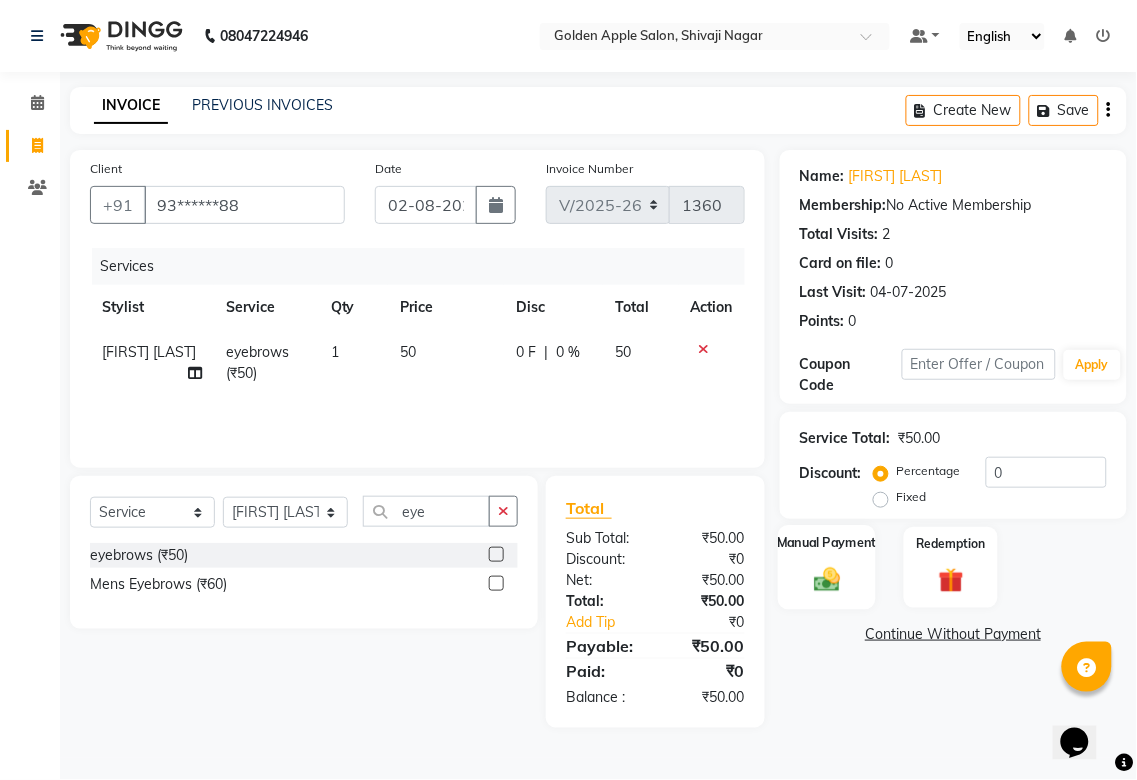click 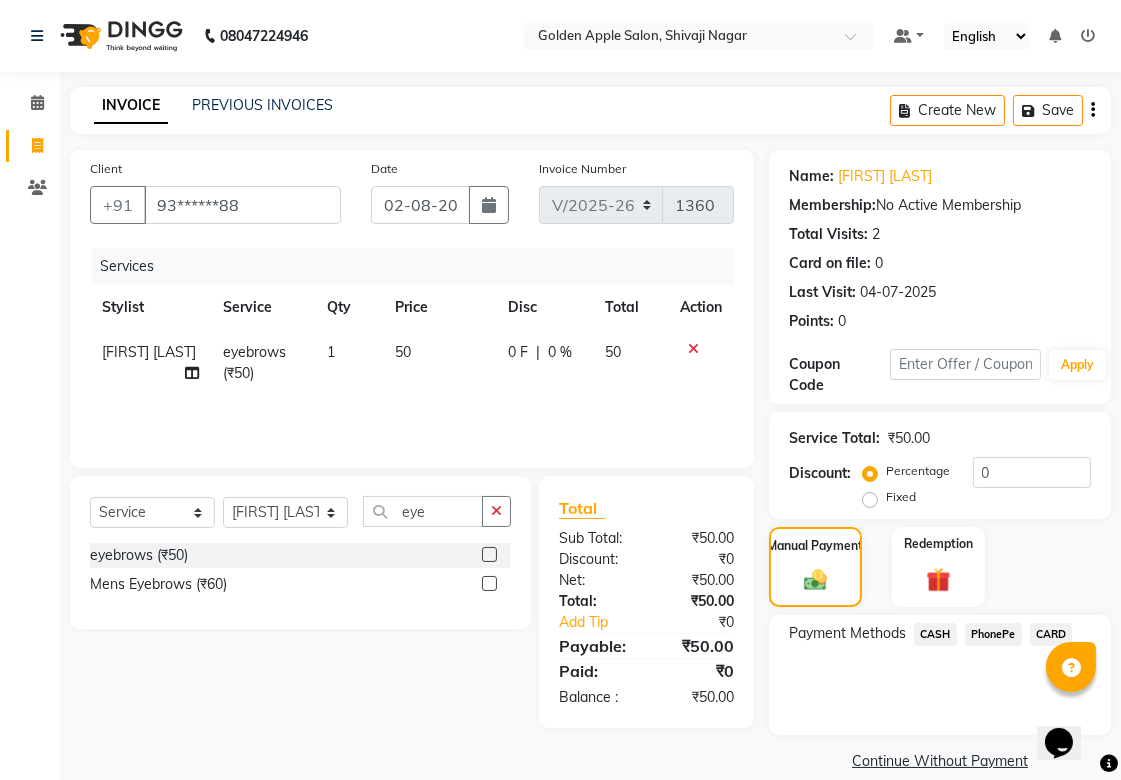 click on "PhonePe" 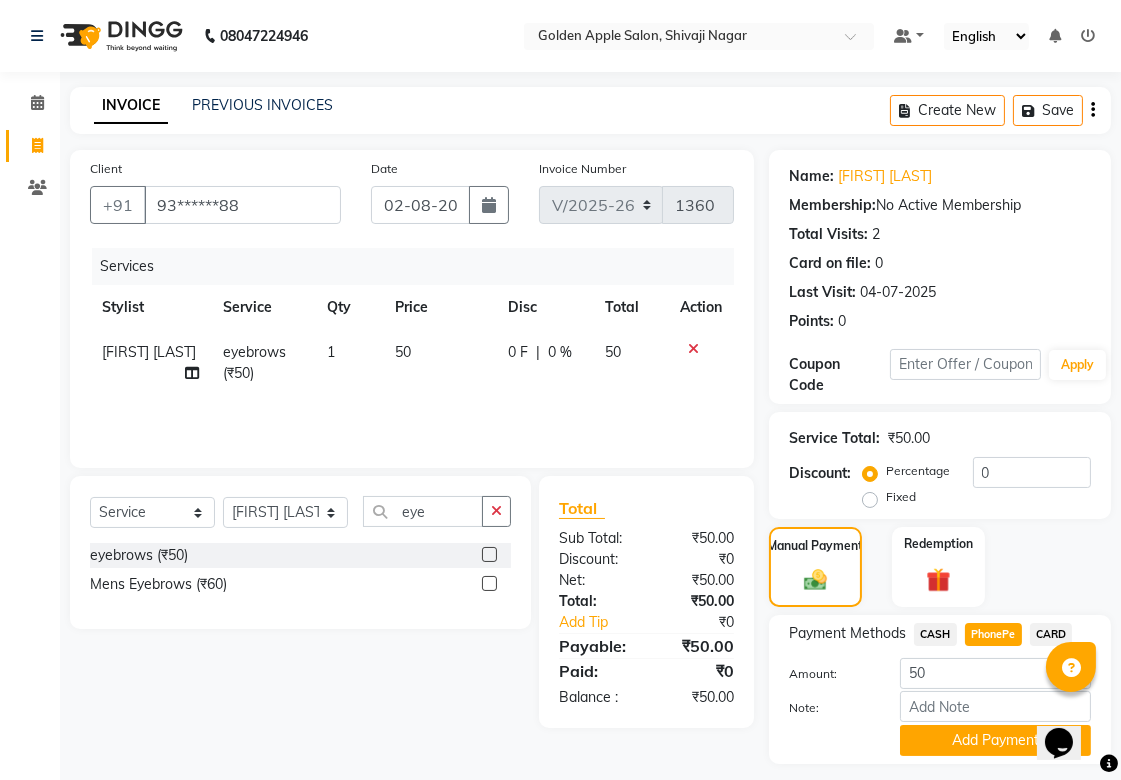 scroll, scrollTop: 55, scrollLeft: 0, axis: vertical 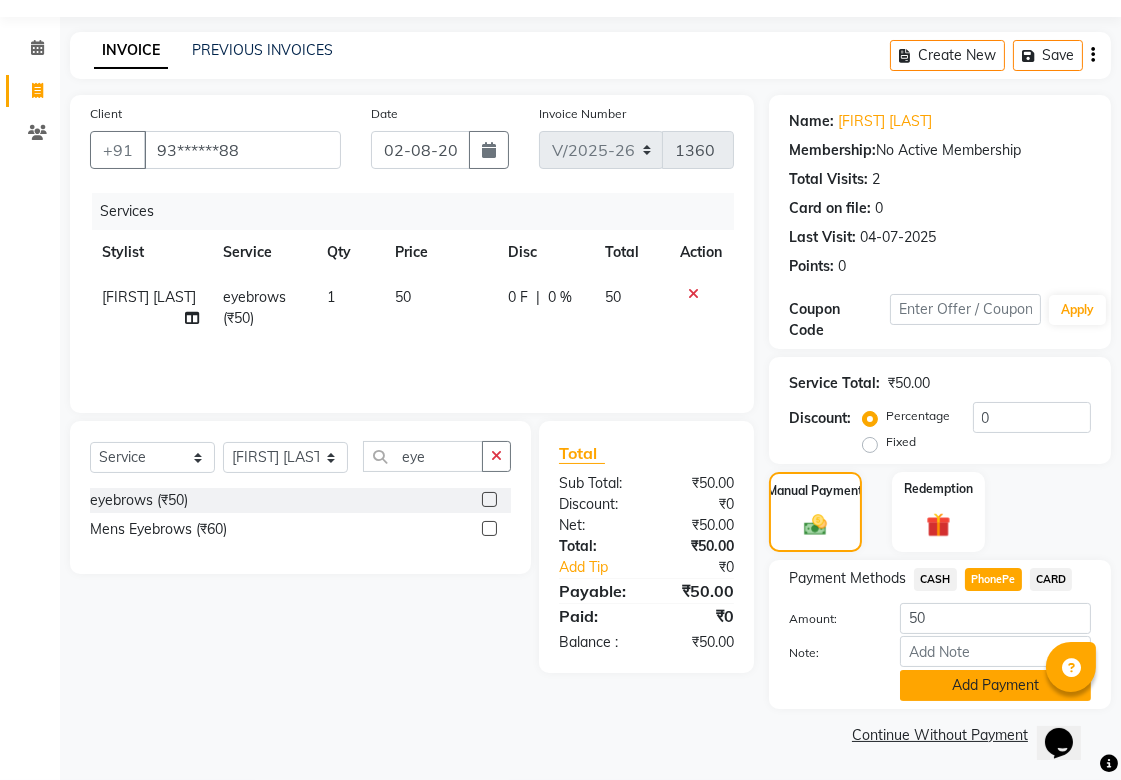 click on "Add Payment" 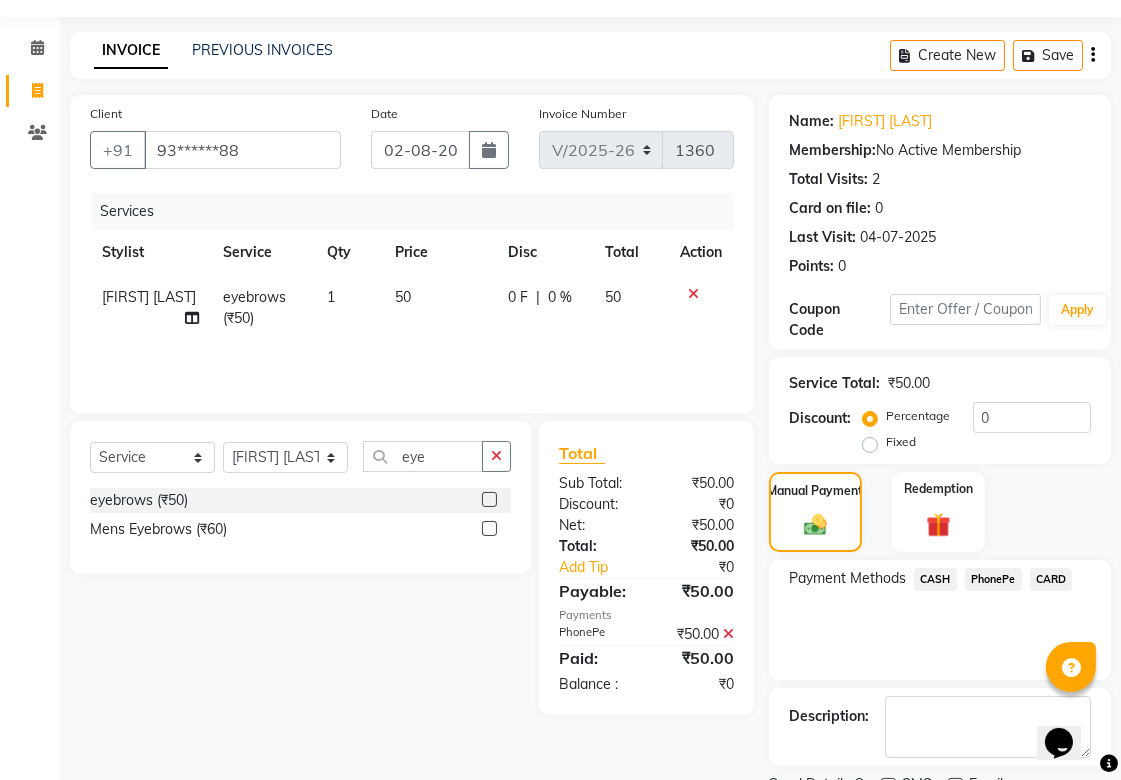 scroll, scrollTop: 138, scrollLeft: 0, axis: vertical 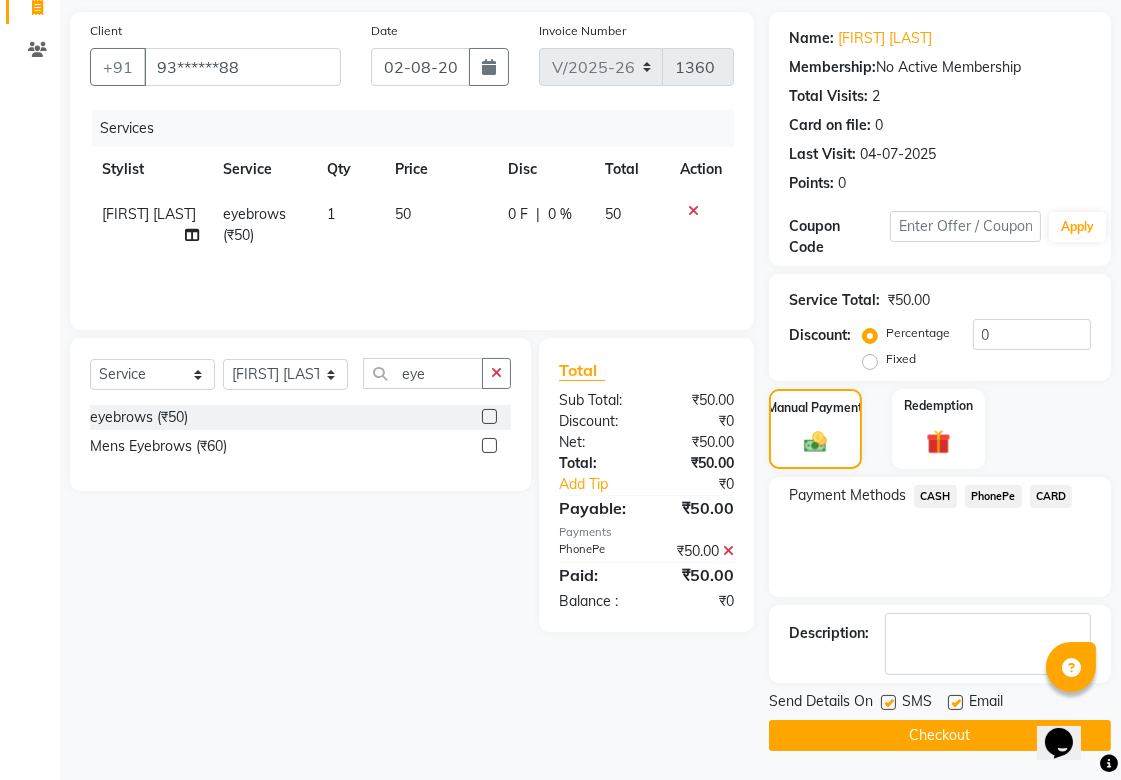 click on "Checkout" 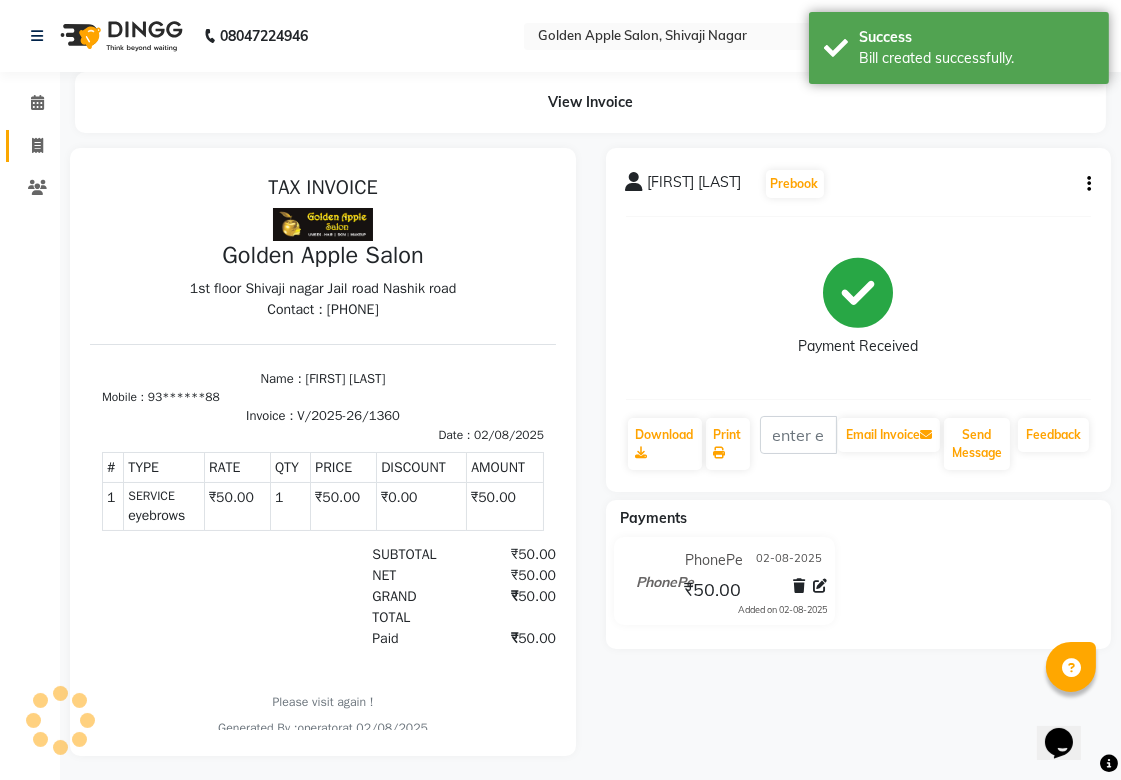 scroll, scrollTop: 0, scrollLeft: 0, axis: both 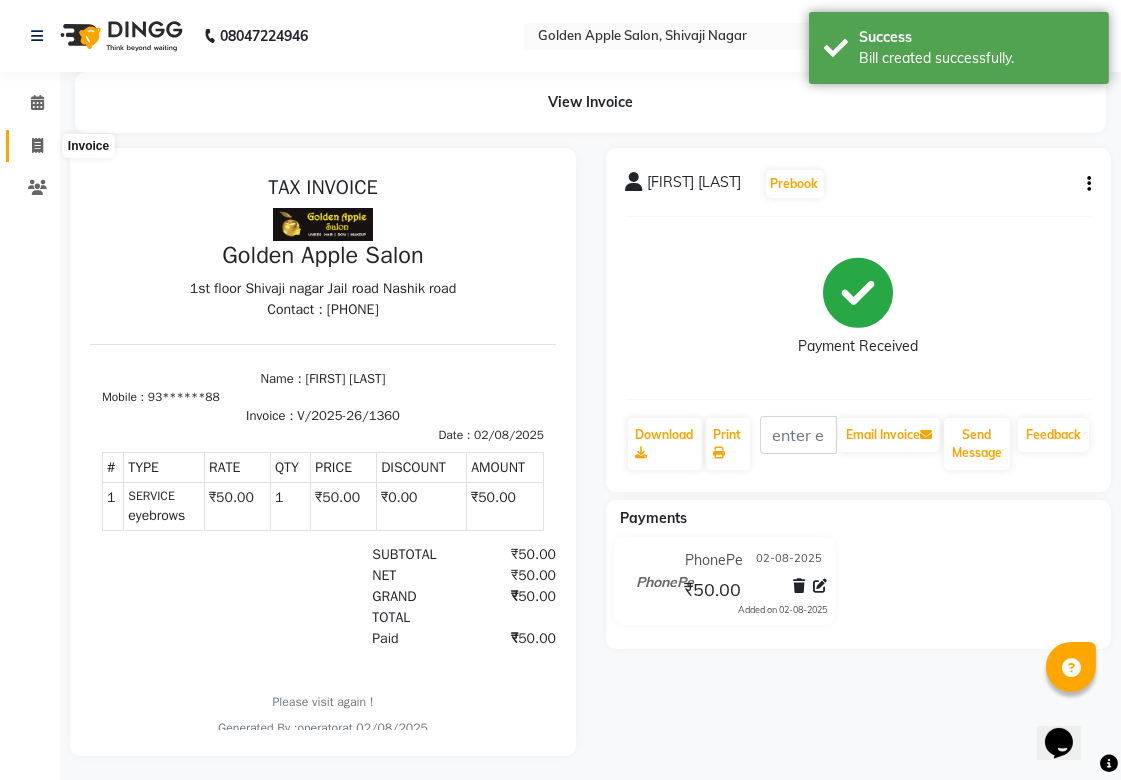 click 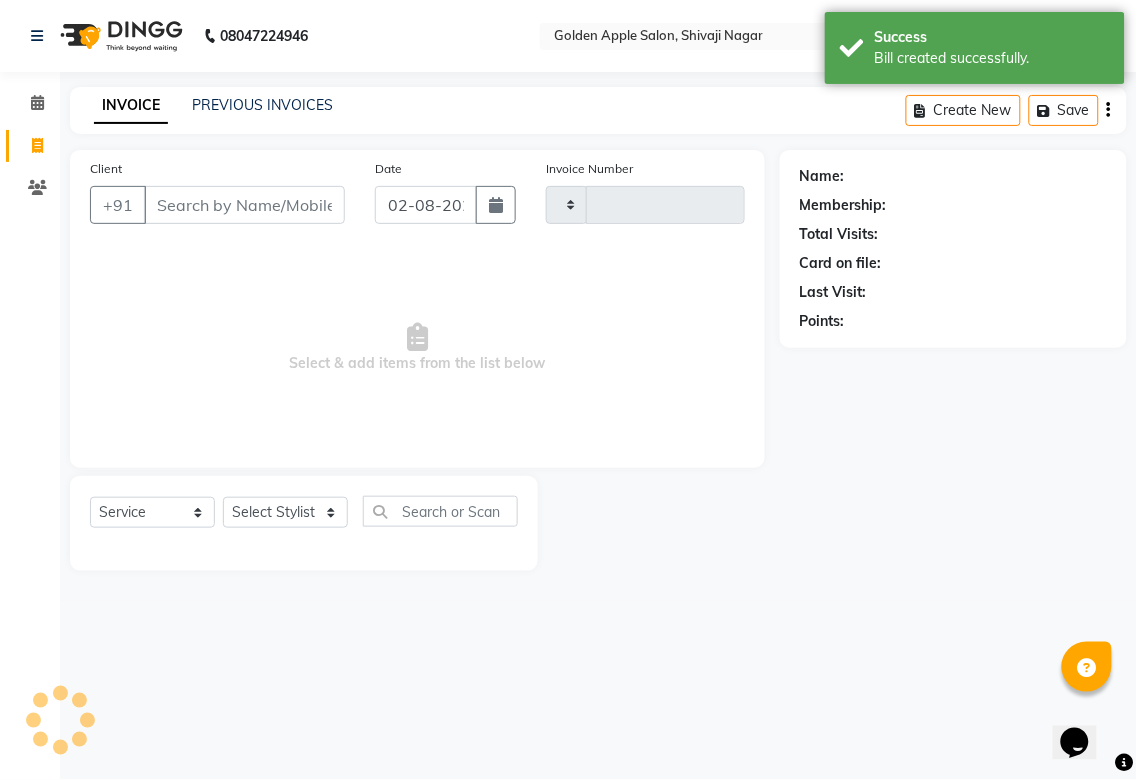 type on "1361" 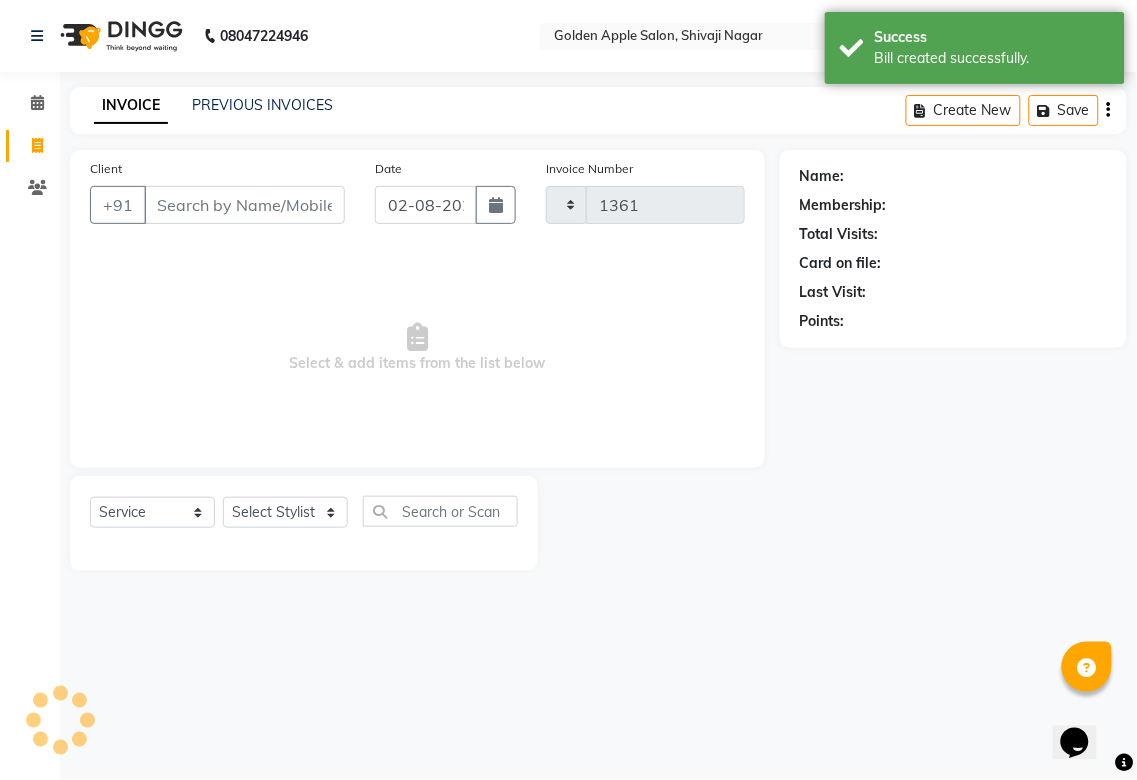select on "6072" 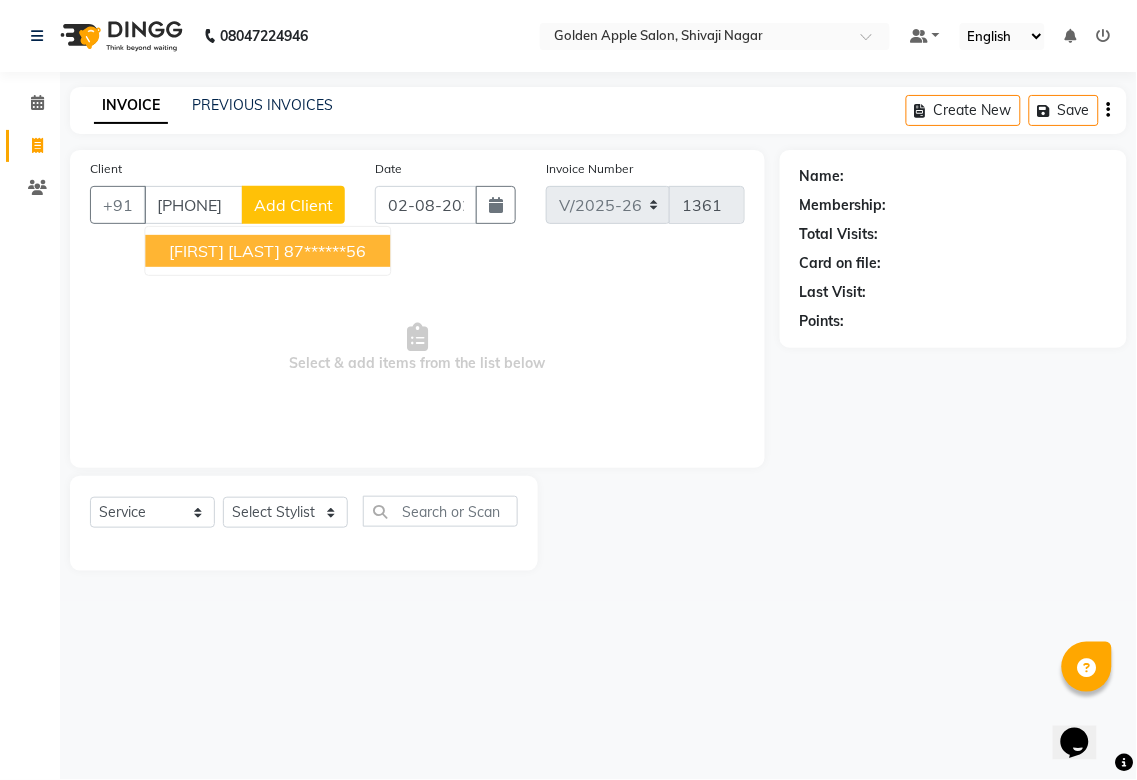 click on "[FIRST] [LAST] [PHONE]" at bounding box center [267, 251] 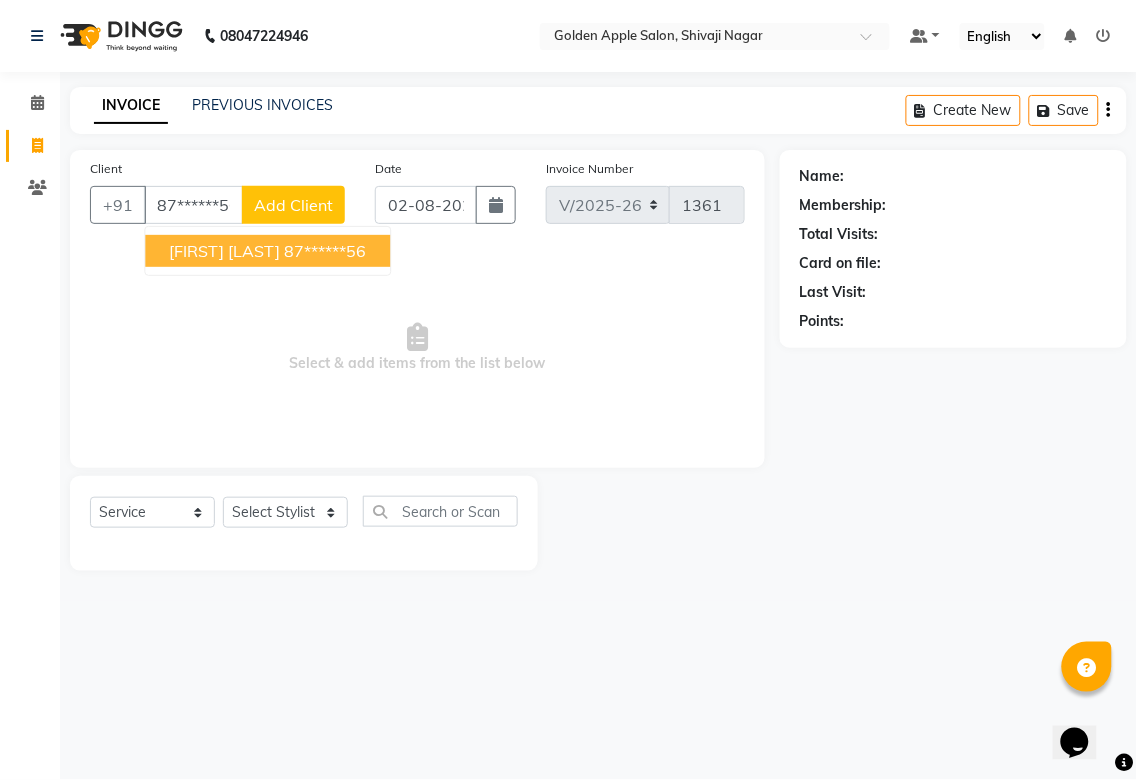 type on "87******56" 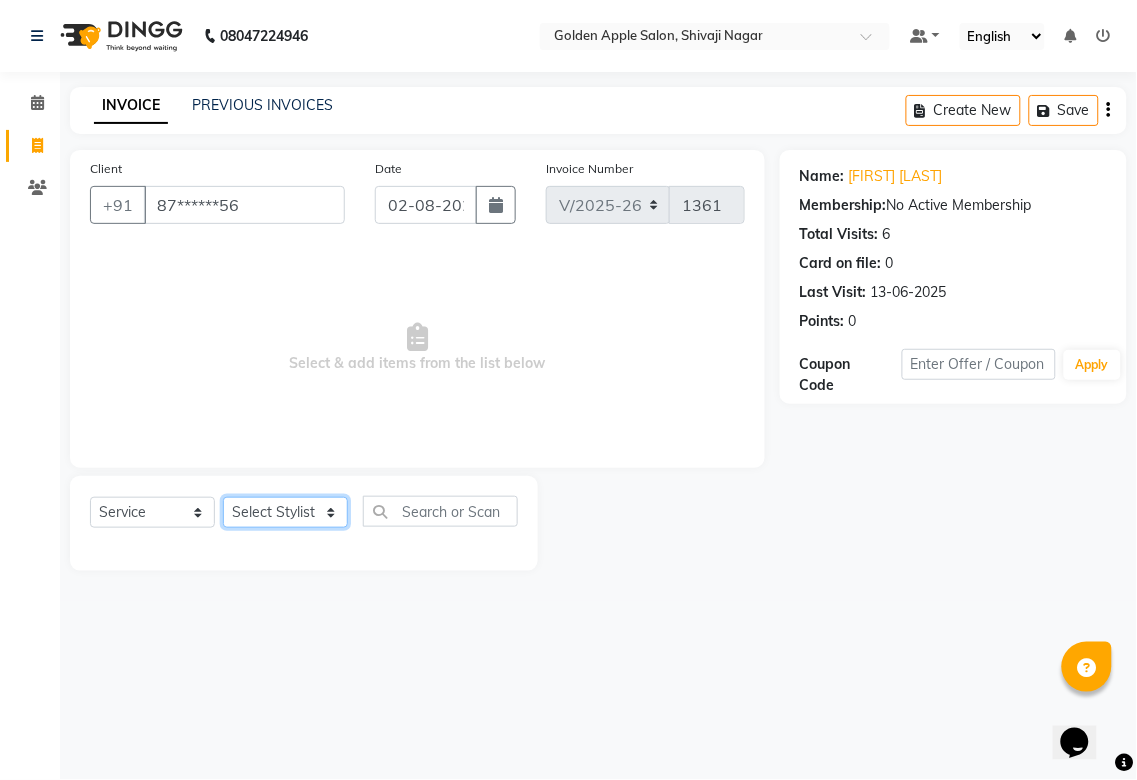 click on "Select Stylist Aditya Anjali  BAHIWAL Aparana Satarrdekar ashwini jopale dolly kannan  Harshika Hire operator vijay ahire" 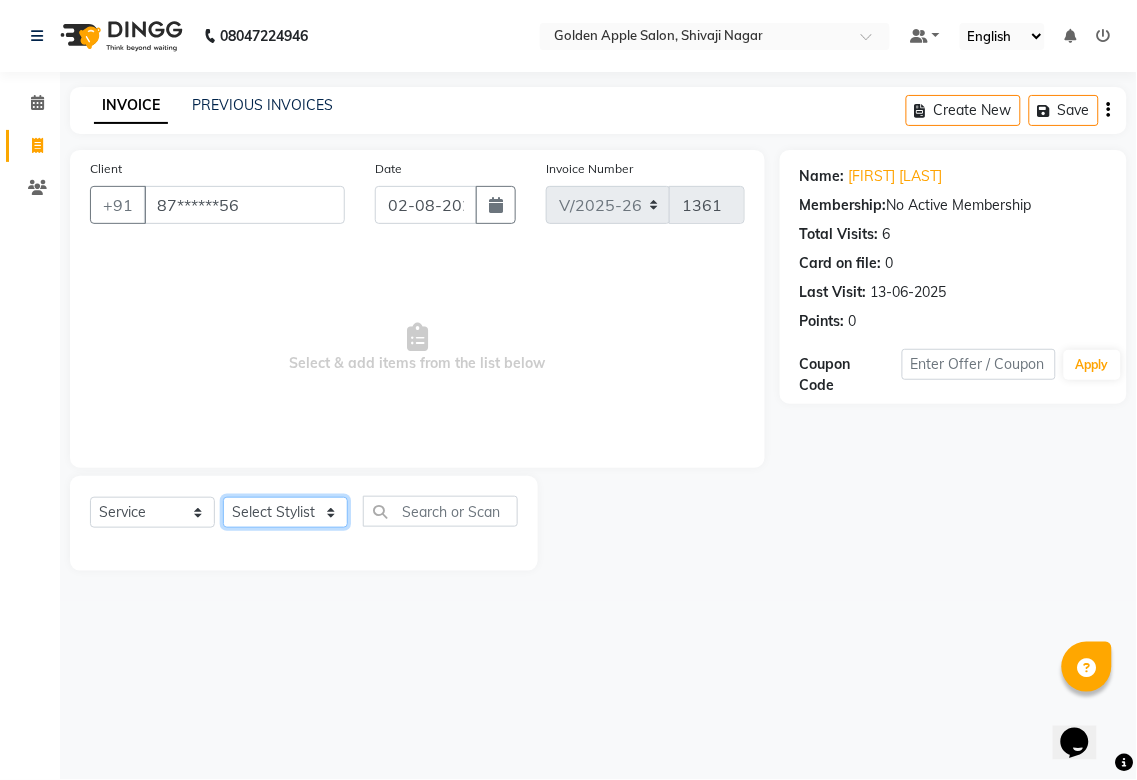select on "54411" 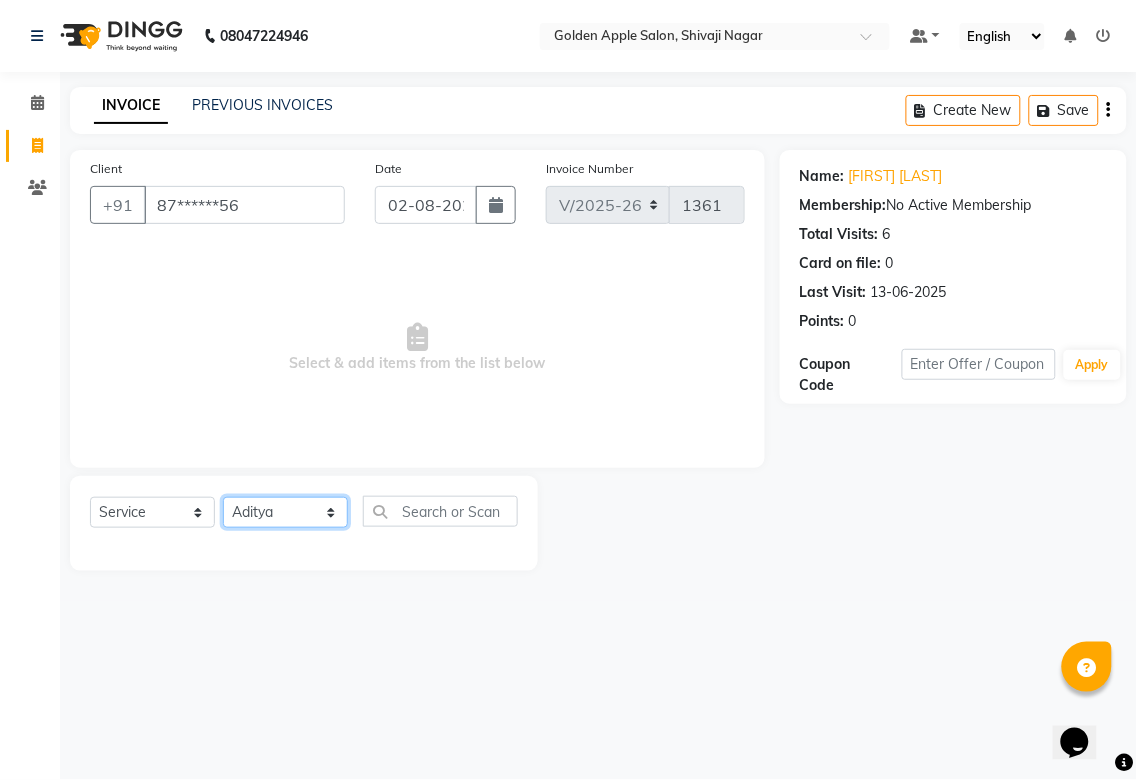 click on "Select Stylist Aditya Anjali  BAHIWAL Aparana Satarrdekar ashwini jopale dolly kannan  Harshika Hire operator vijay ahire" 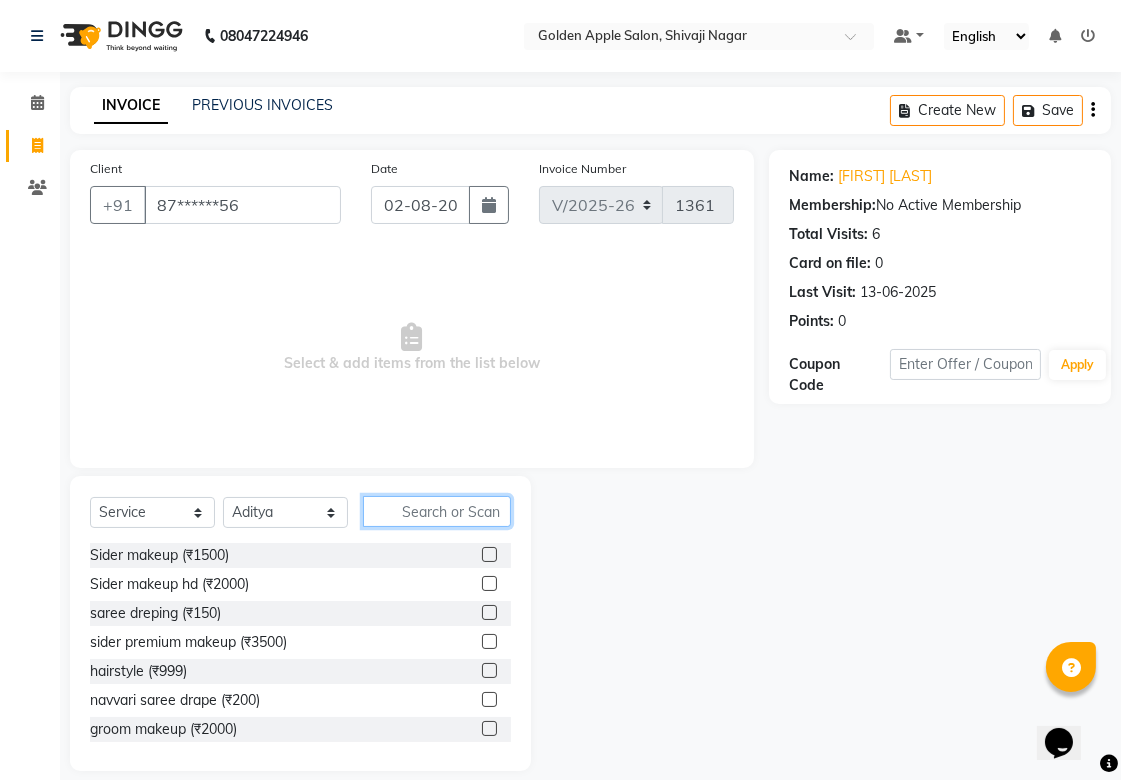 click 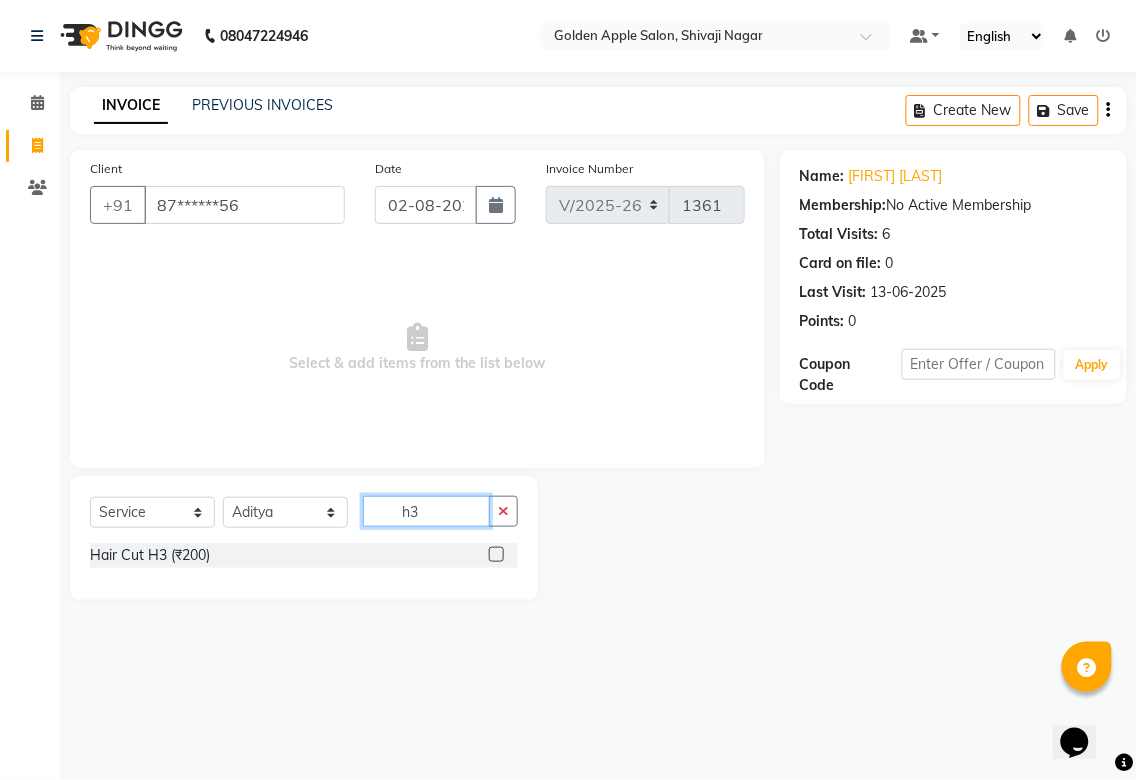 type on "h3" 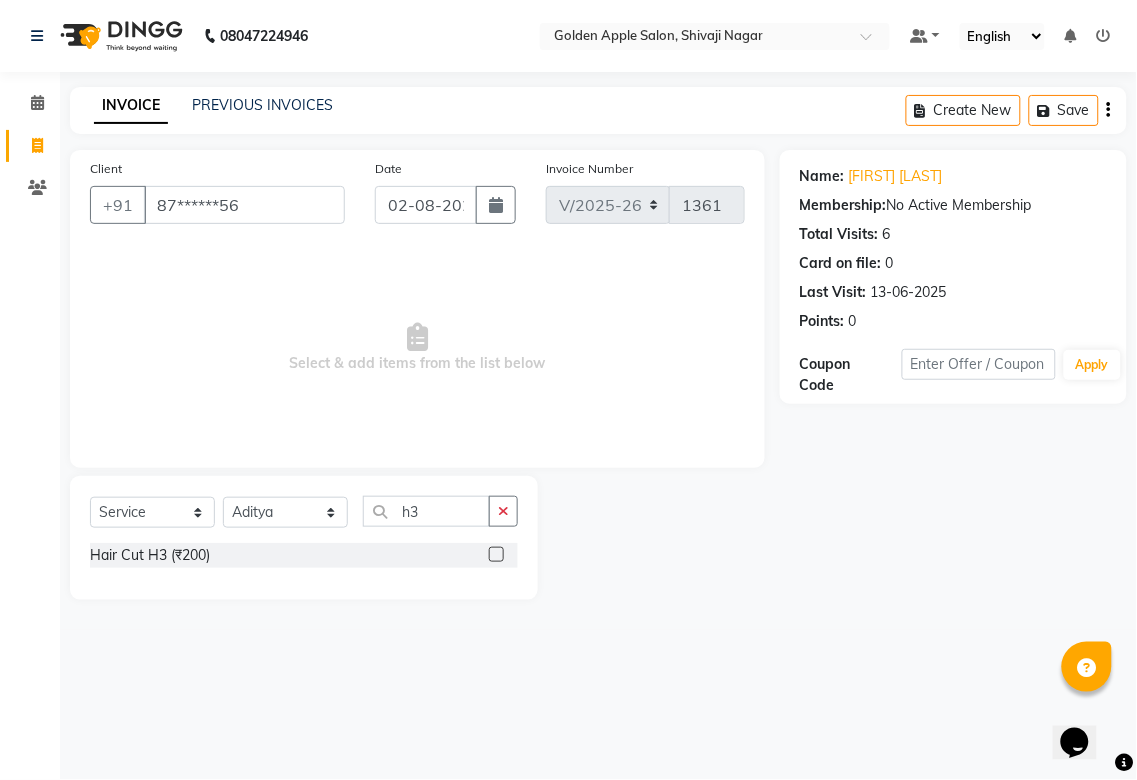 click 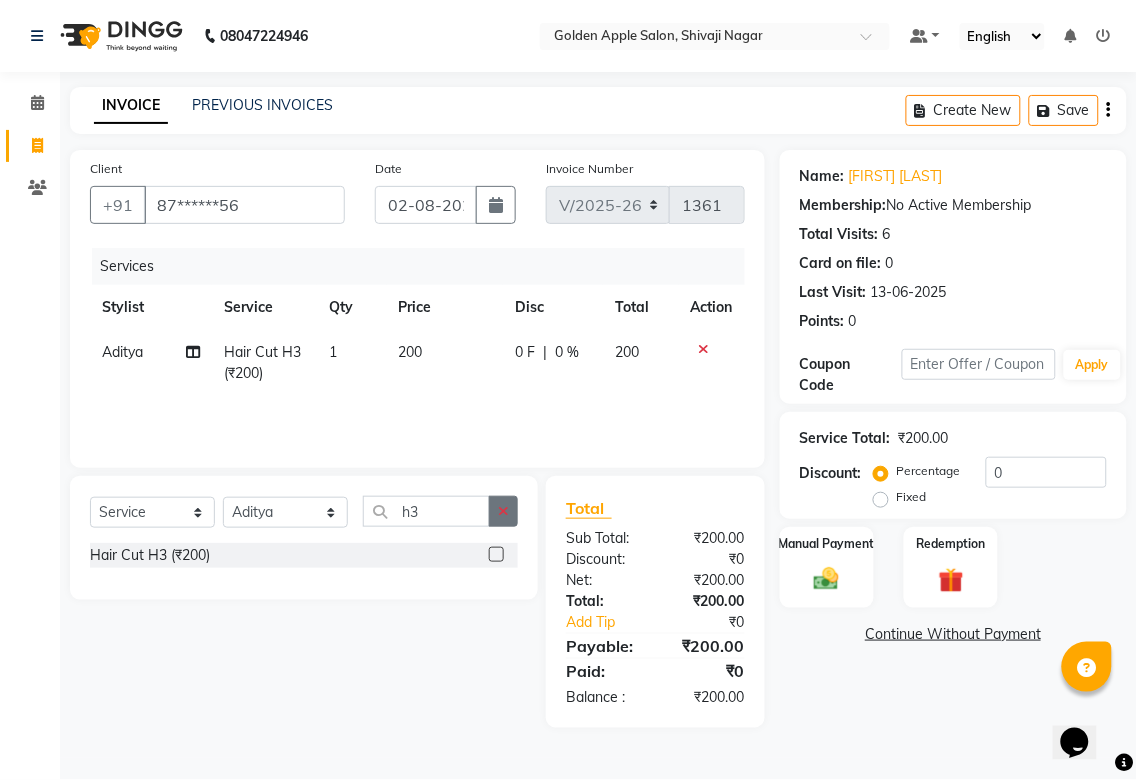 checkbox on "false" 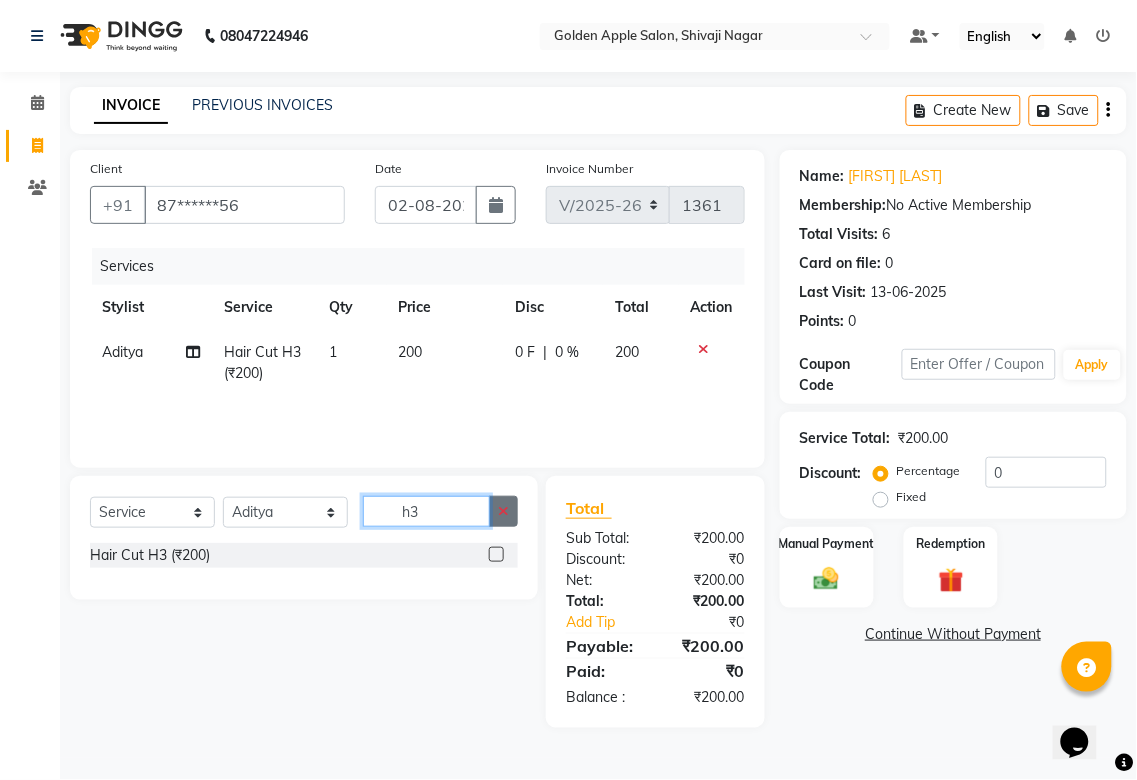 type 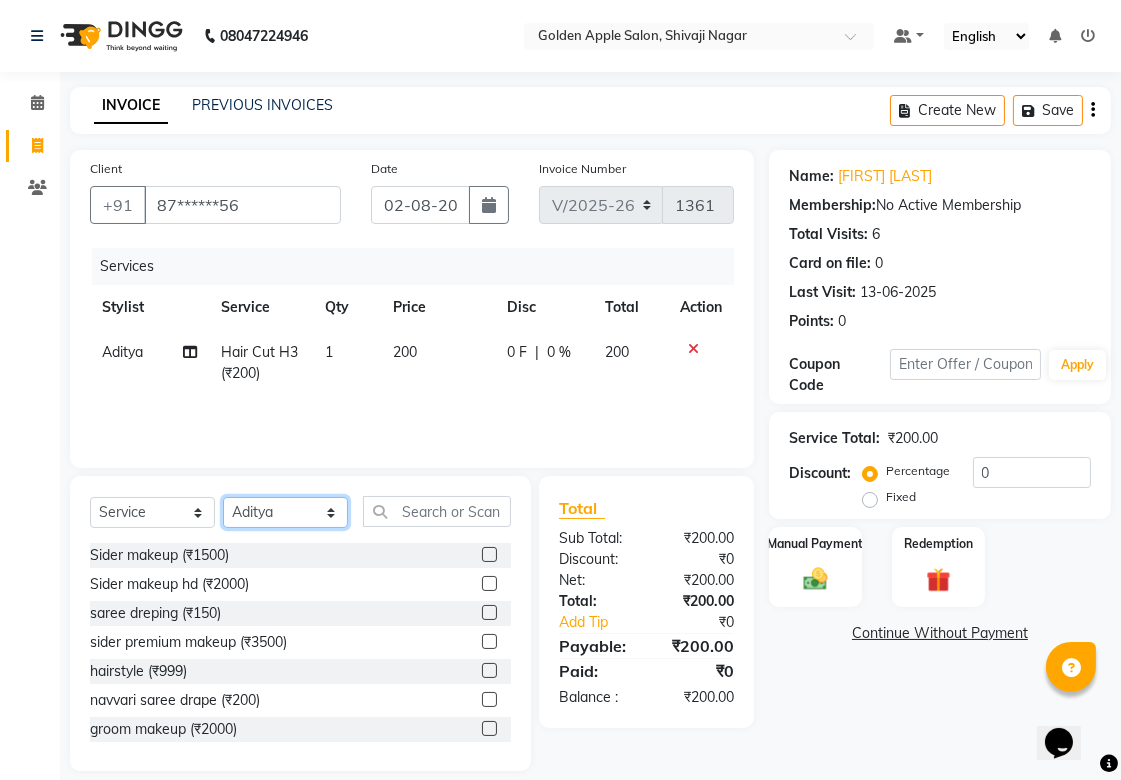 click on "Select Stylist Aditya Anjali  BAHIWAL Aparana Satarrdekar ashwini jopale dolly kannan  Harshika Hire operator vijay ahire" 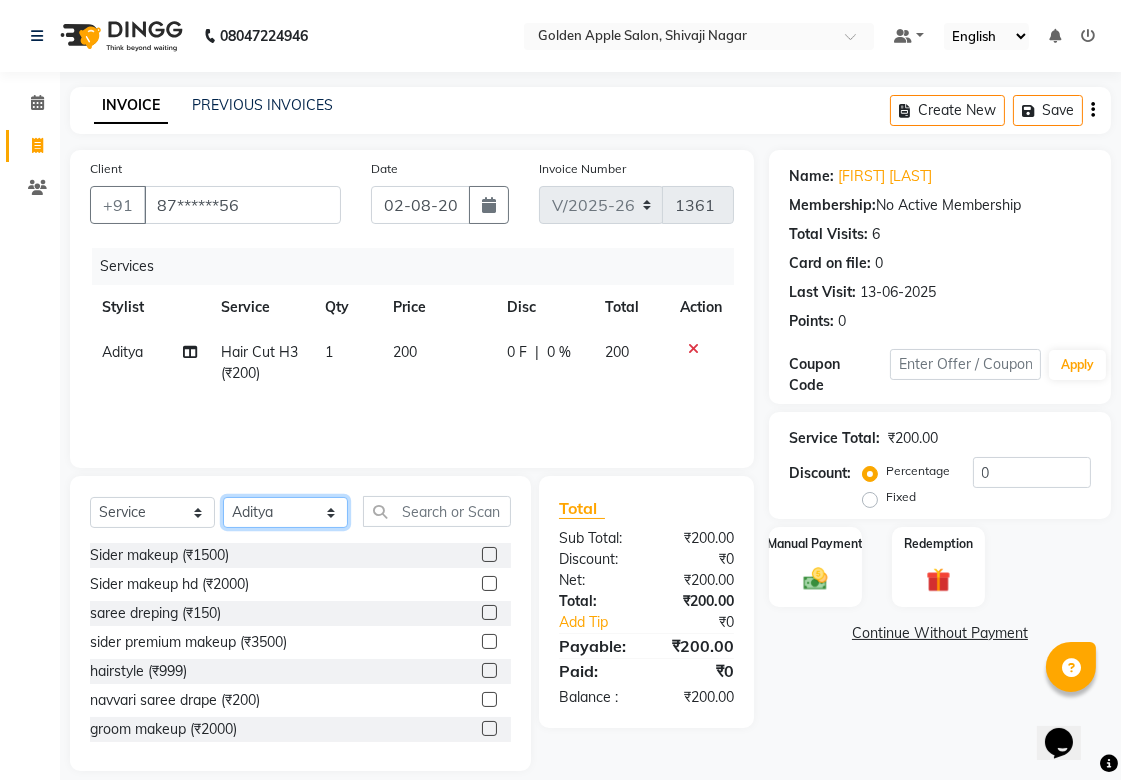 select on "79779" 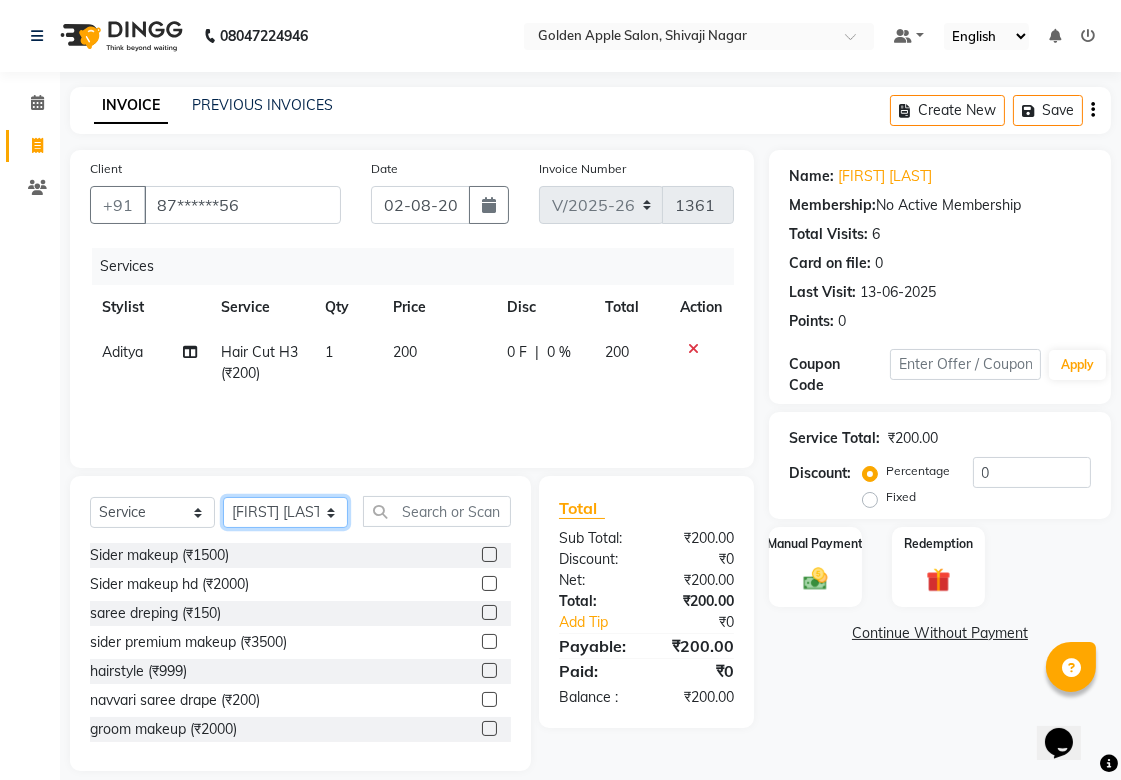 click on "Select Stylist Aditya Anjali  BAHIWAL Aparana Satarrdekar ashwini jopale dolly kannan  Harshika Hire operator vijay ahire" 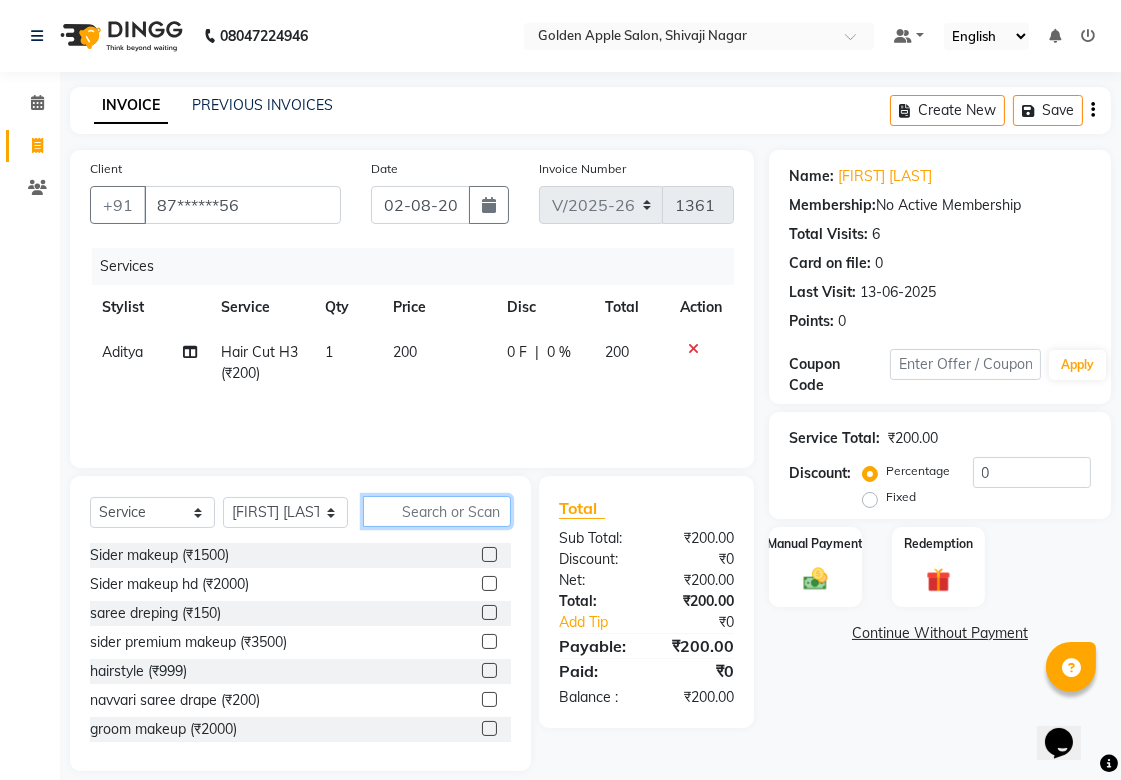 click 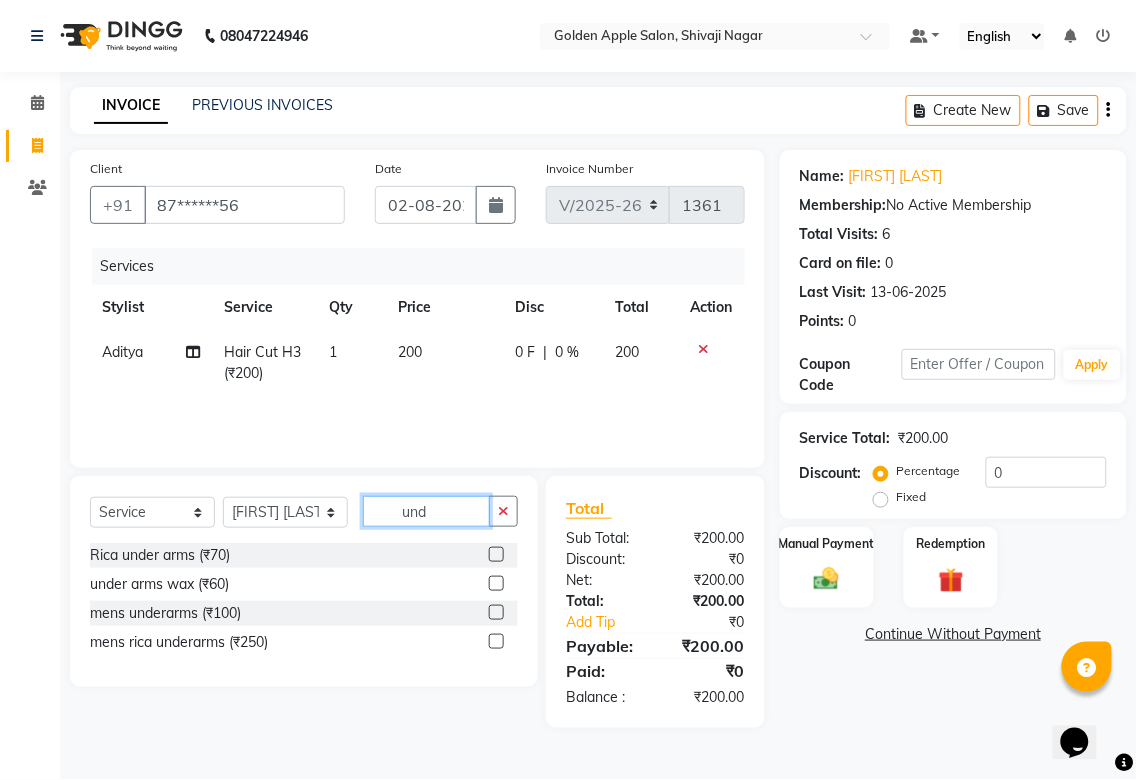type on "und" 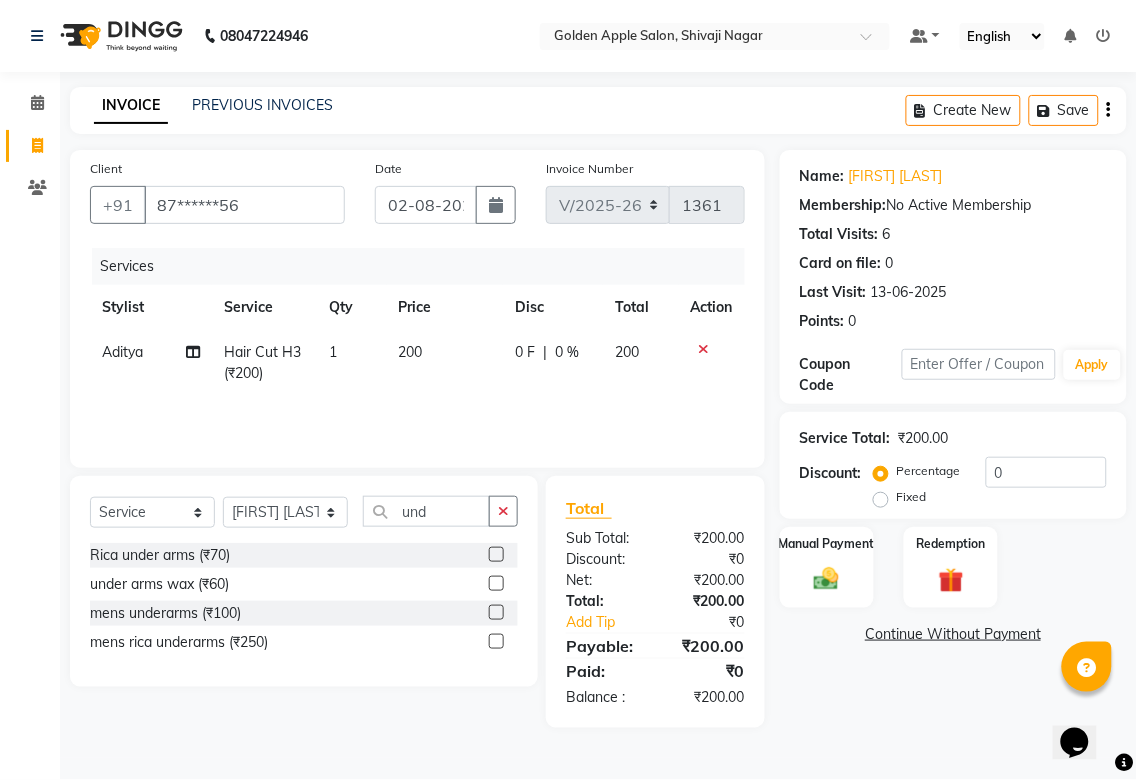 click 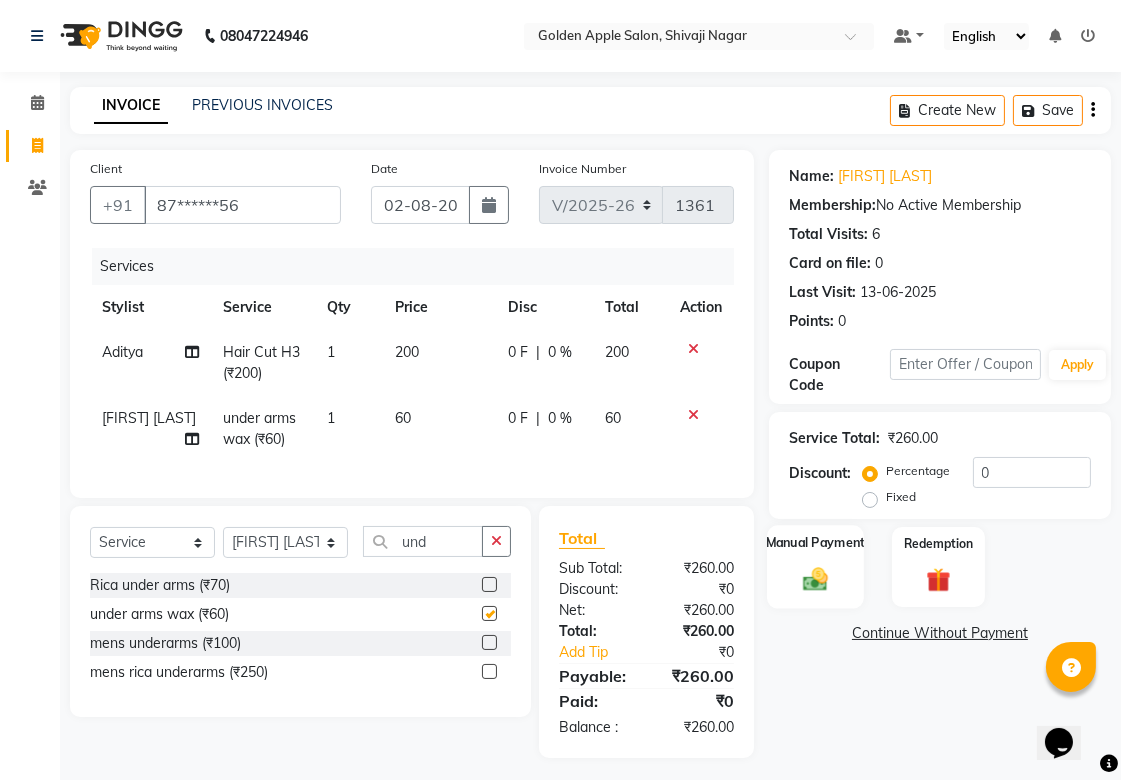 checkbox on "false" 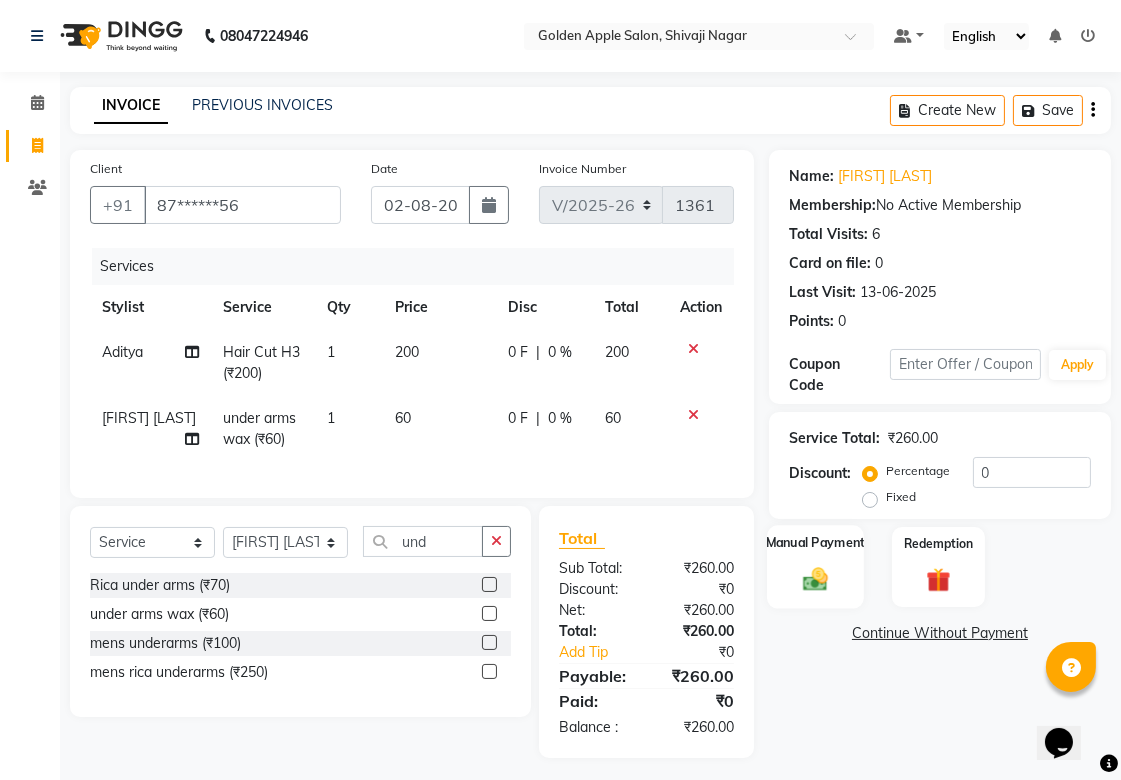 click 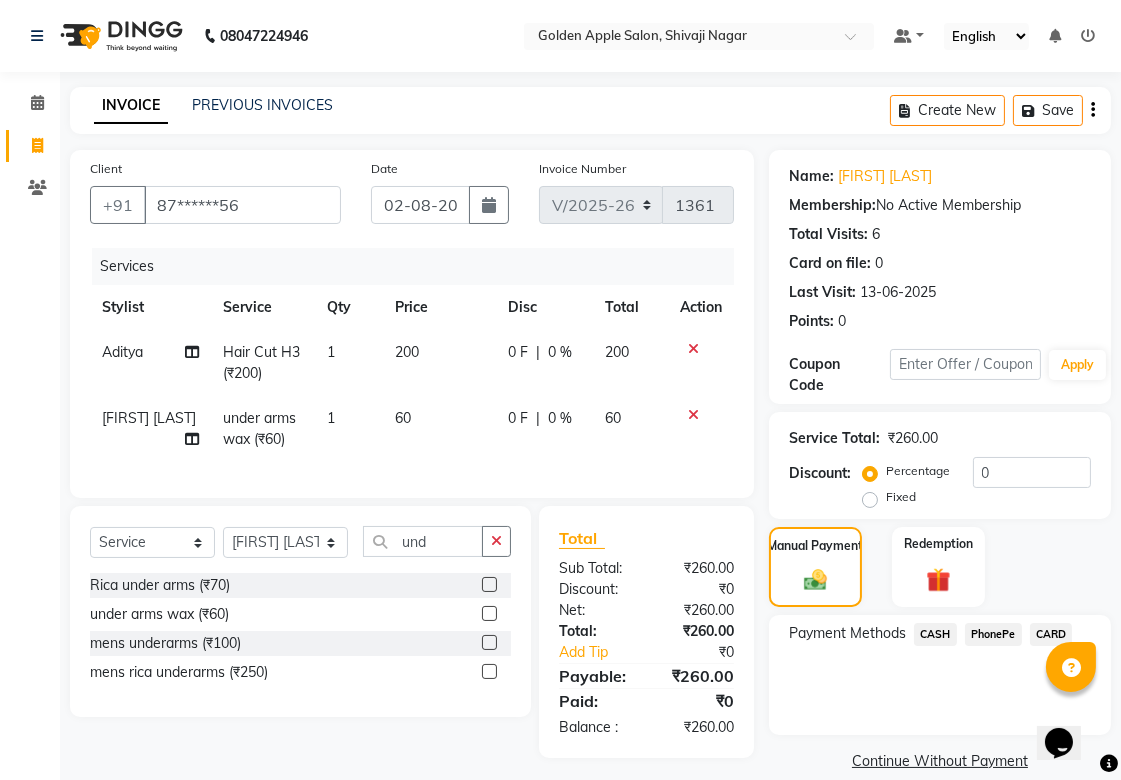 click on "CASH" 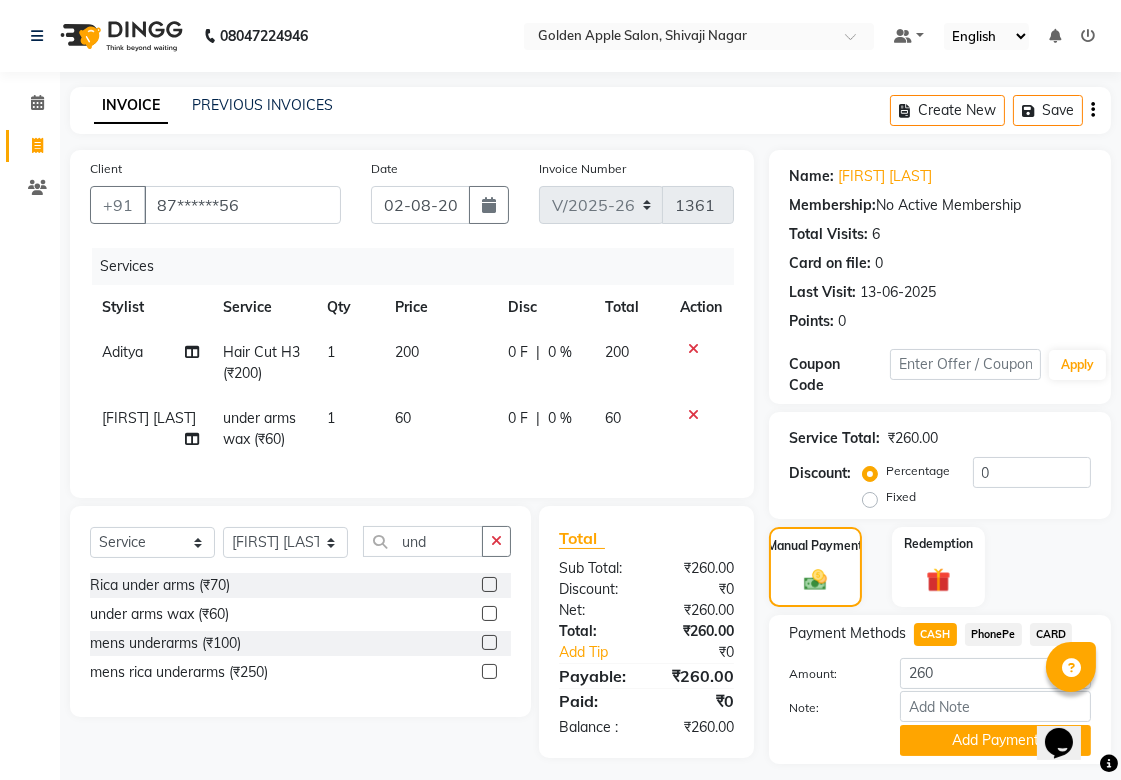 drag, startPoint x: 935, startPoint y: 745, endPoint x: 1118, endPoint y: 590, distance: 239.82077 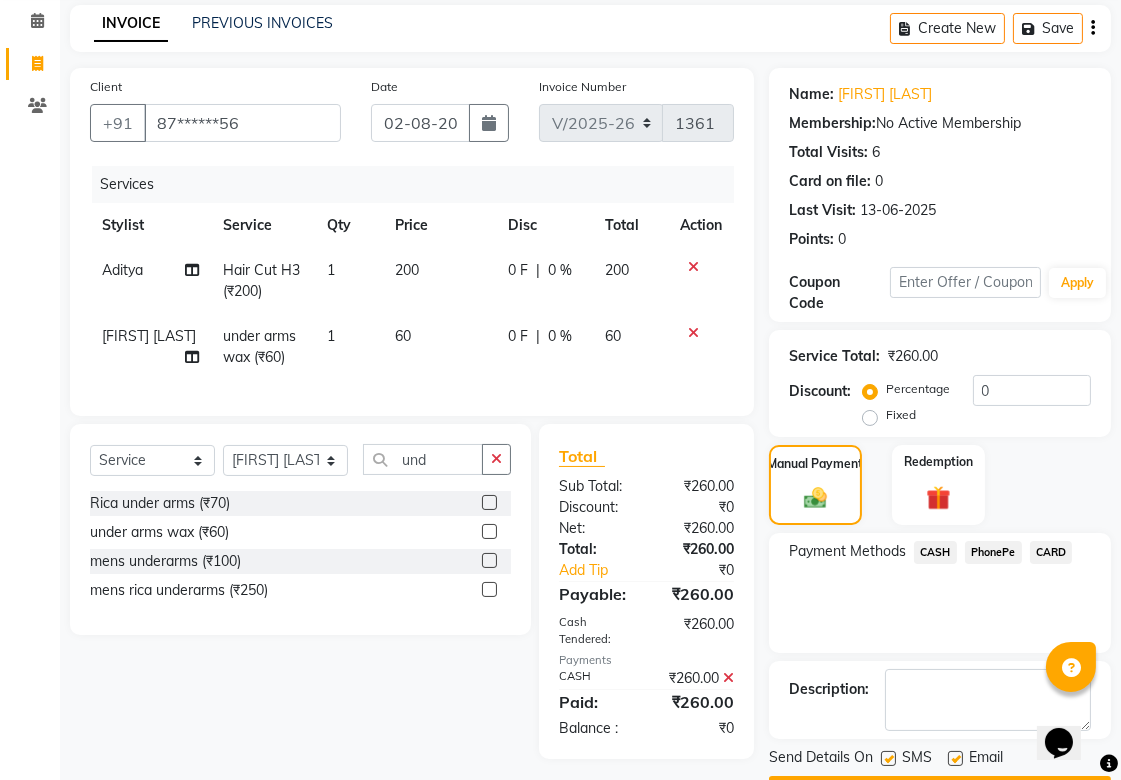 scroll, scrollTop: 138, scrollLeft: 0, axis: vertical 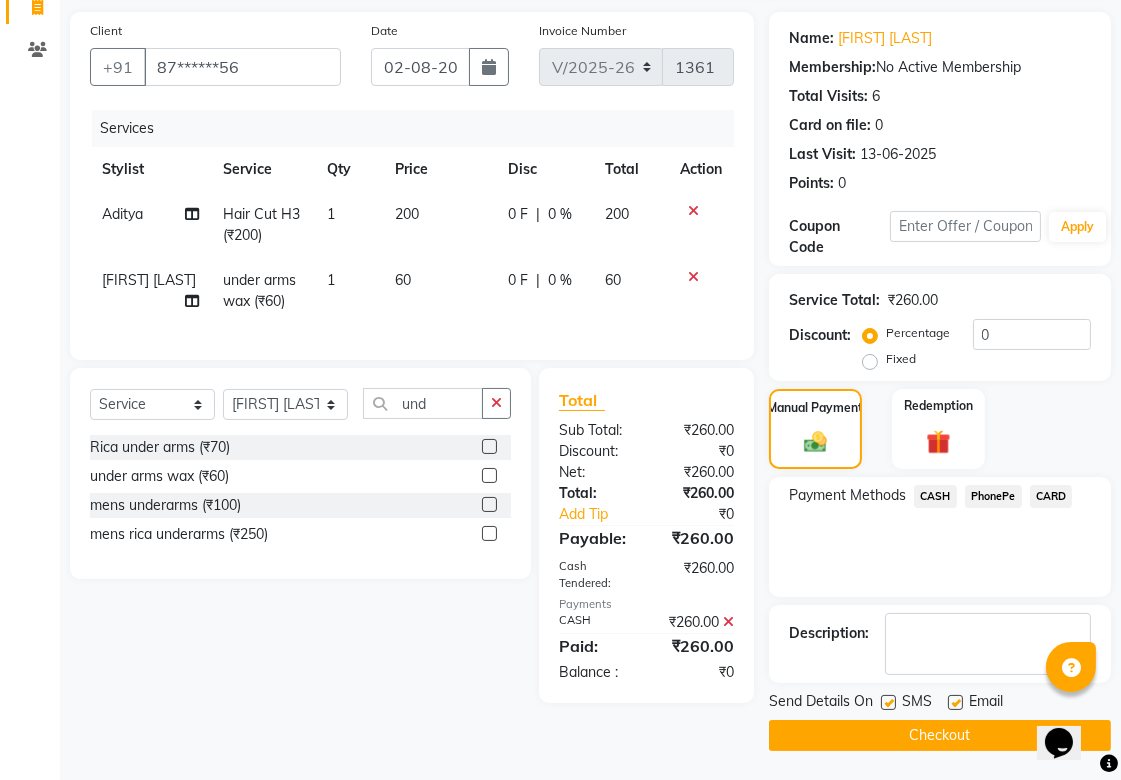 click on "Checkout" 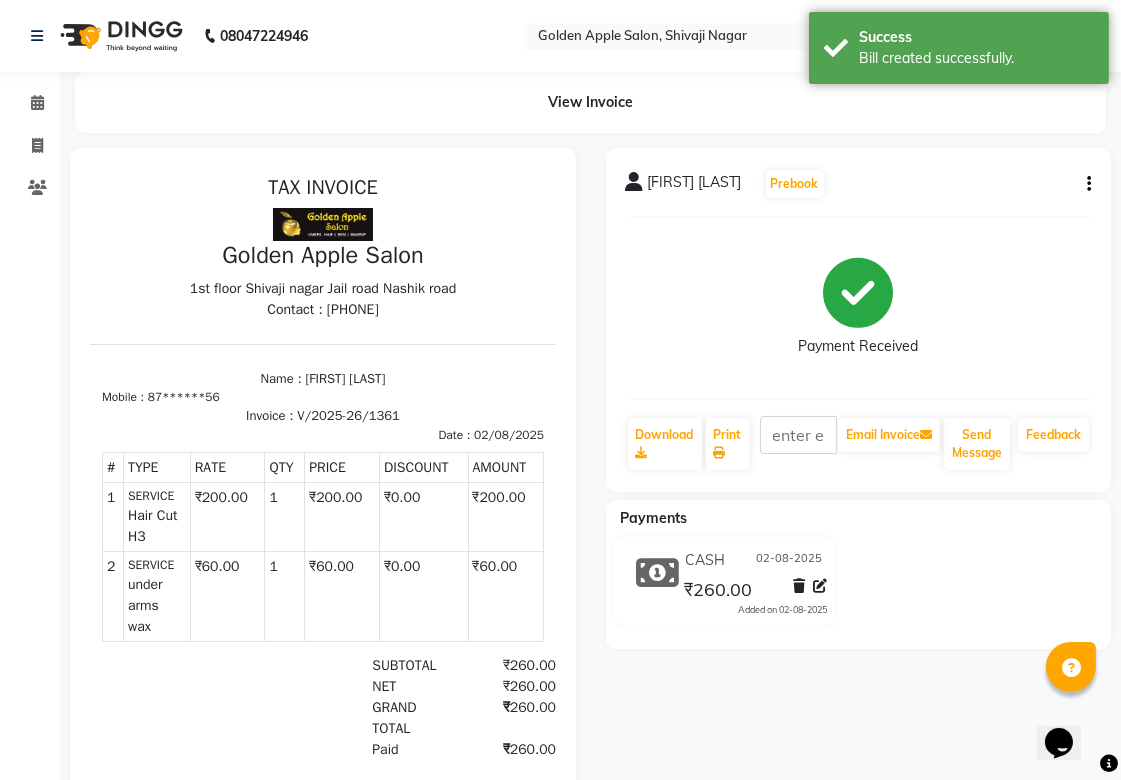 scroll, scrollTop: 0, scrollLeft: 0, axis: both 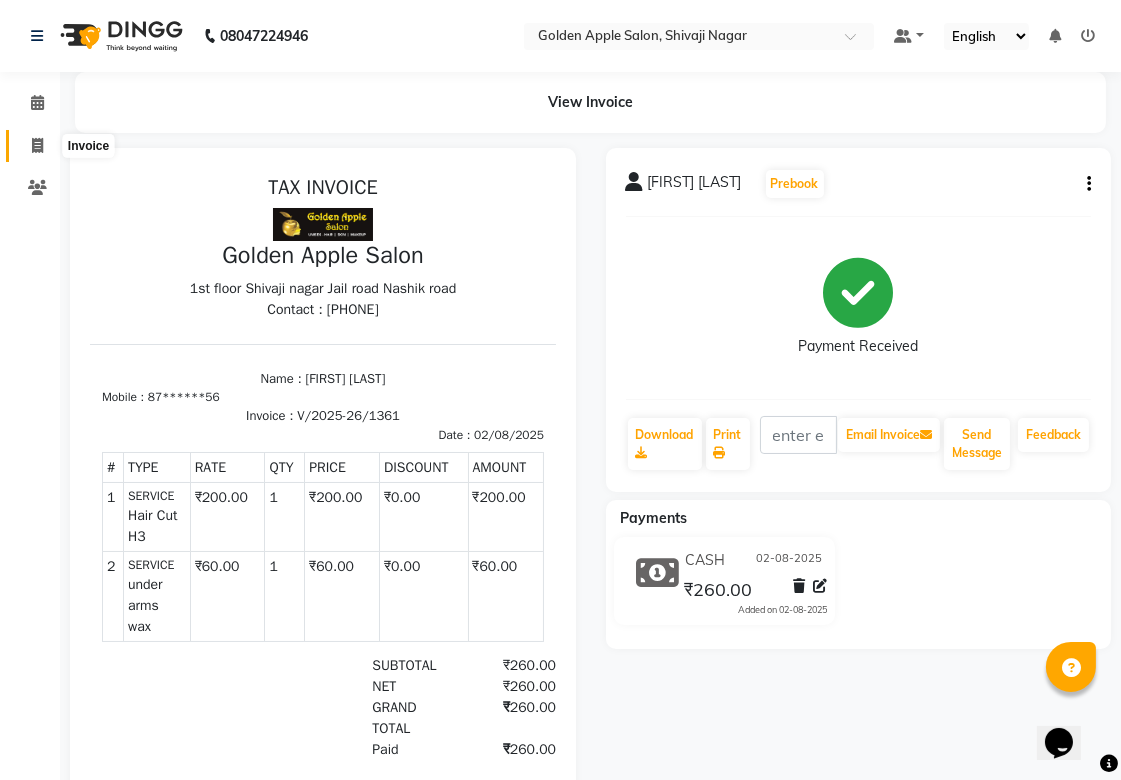 click 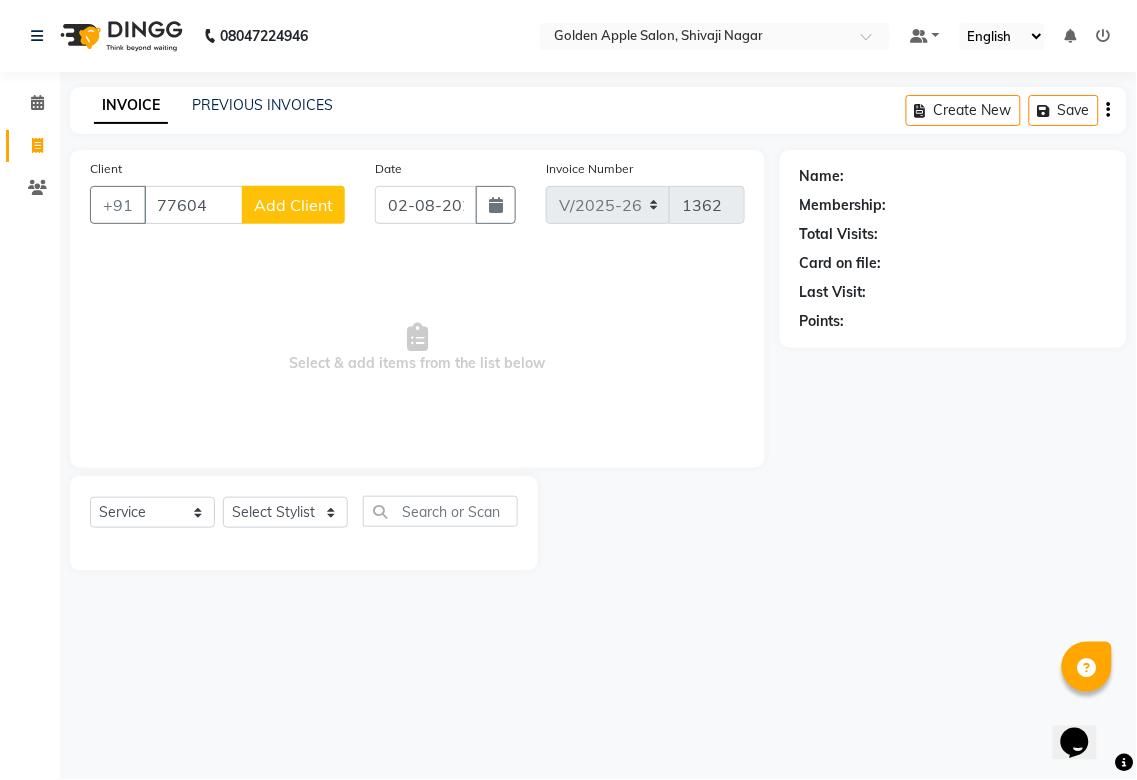 click on "77604" at bounding box center [193, 205] 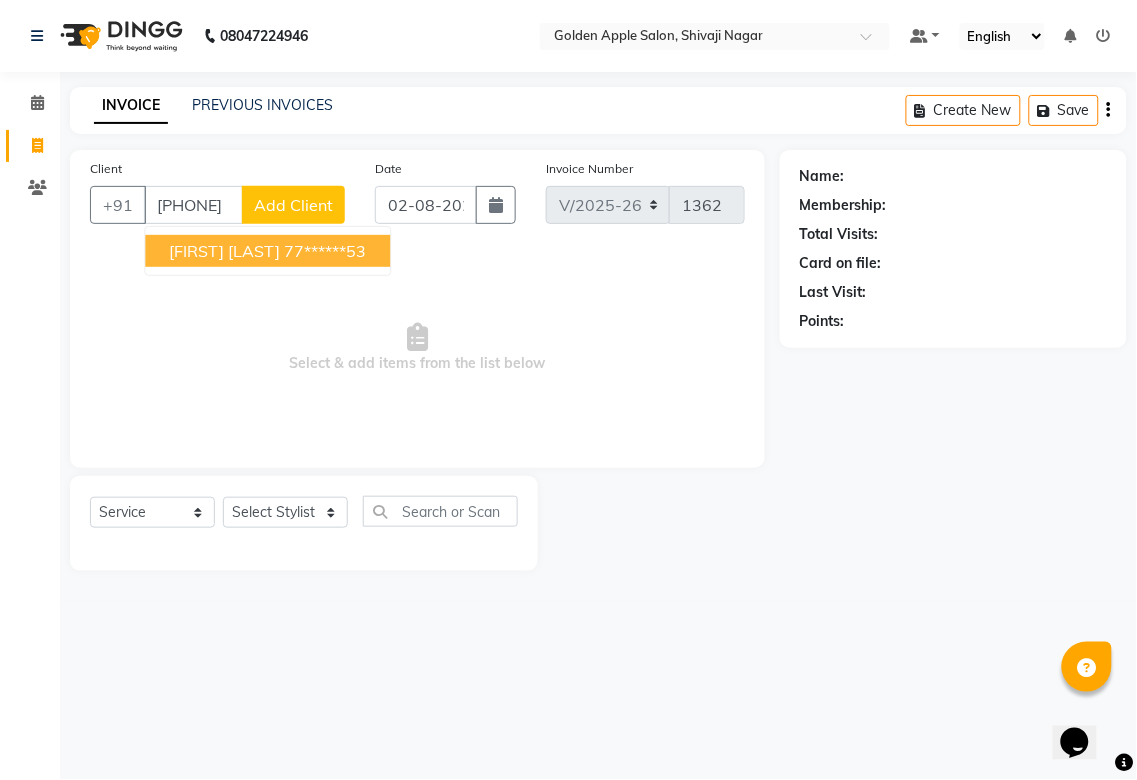 click on "[PHONE]" at bounding box center [193, 205] 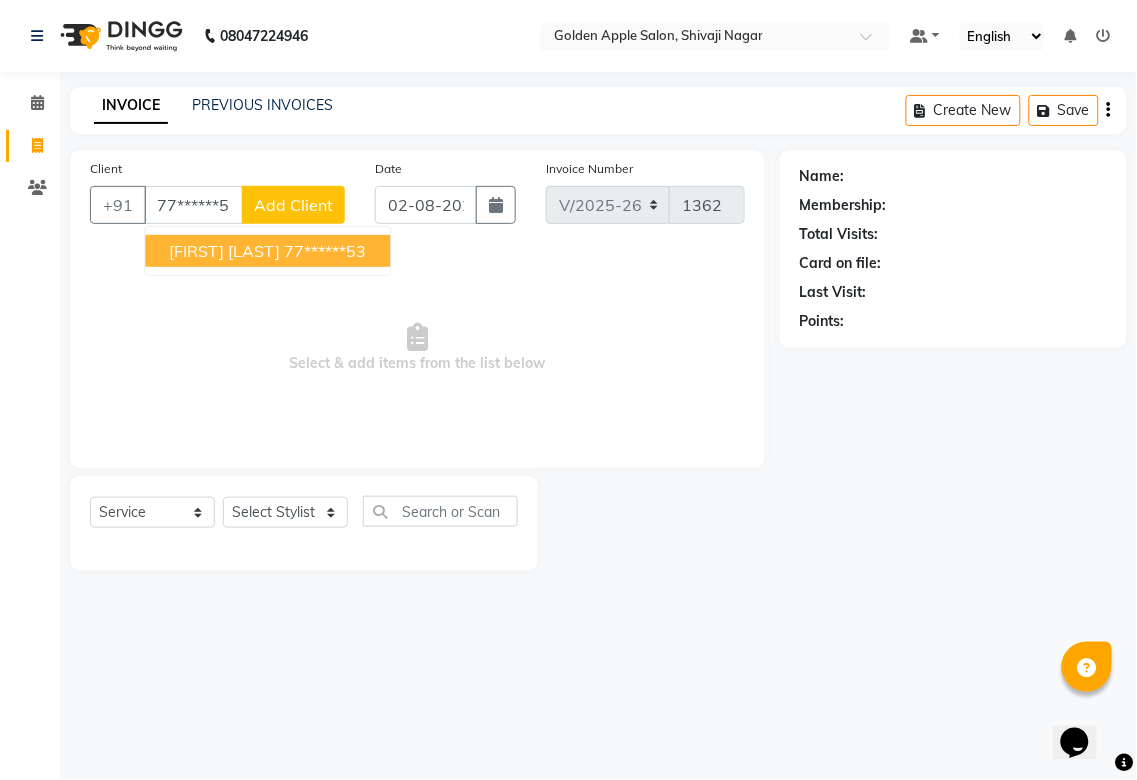 type on "77******53" 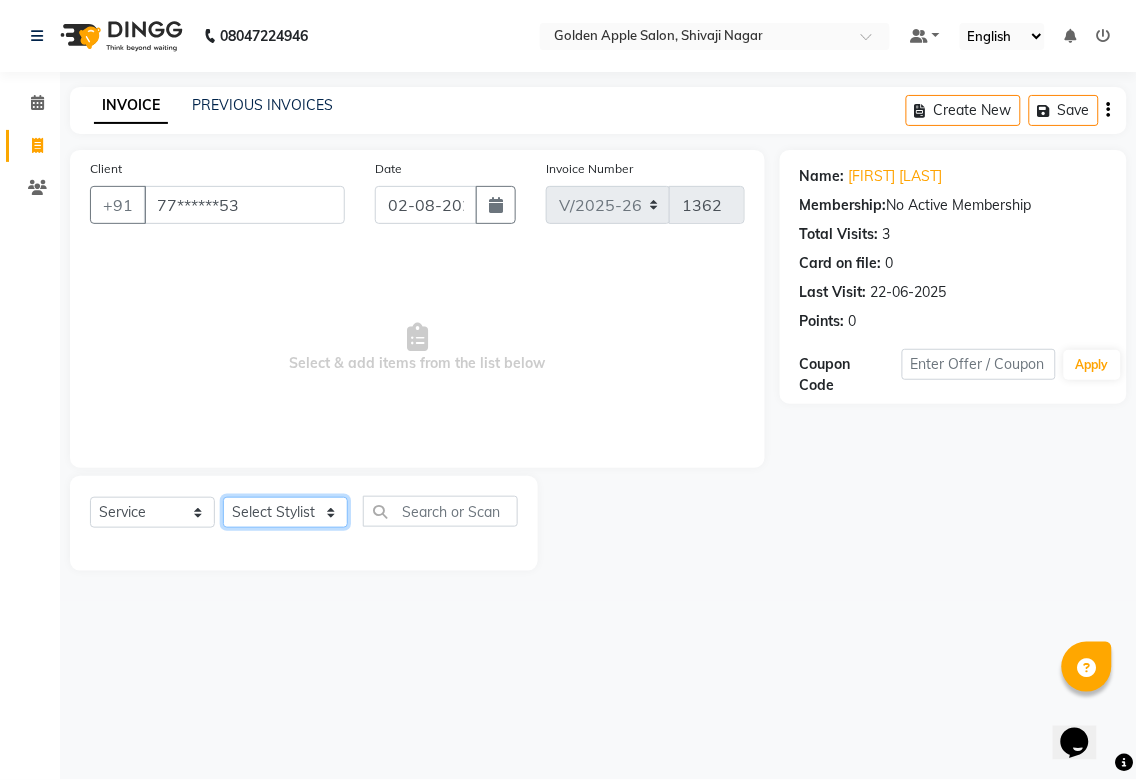 click on "Select Stylist Aditya Anjali  BAHIWAL Aparana Satarrdekar ashwini jopale dolly kannan  Harshika Hire operator vijay ahire" 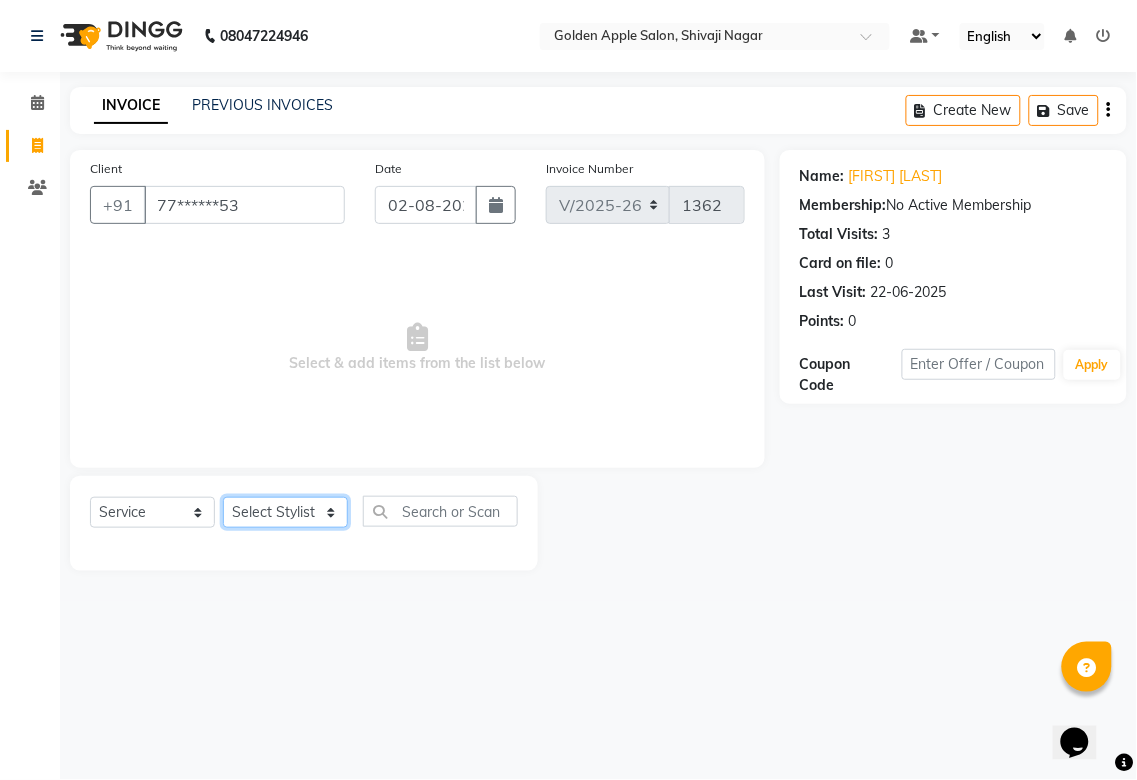 select on "85394" 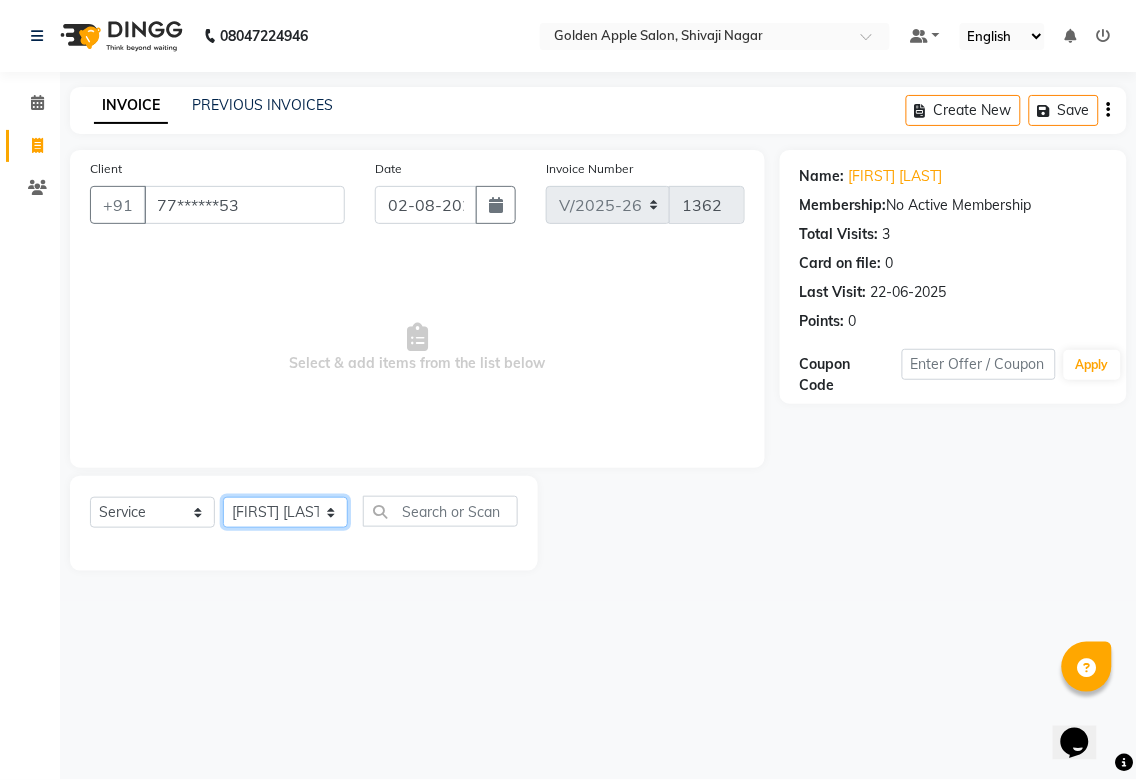click on "Select Stylist Aditya Anjali  BAHIWAL Aparana Satarrdekar ashwini jopale dolly kannan  Harshika Hire operator vijay ahire" 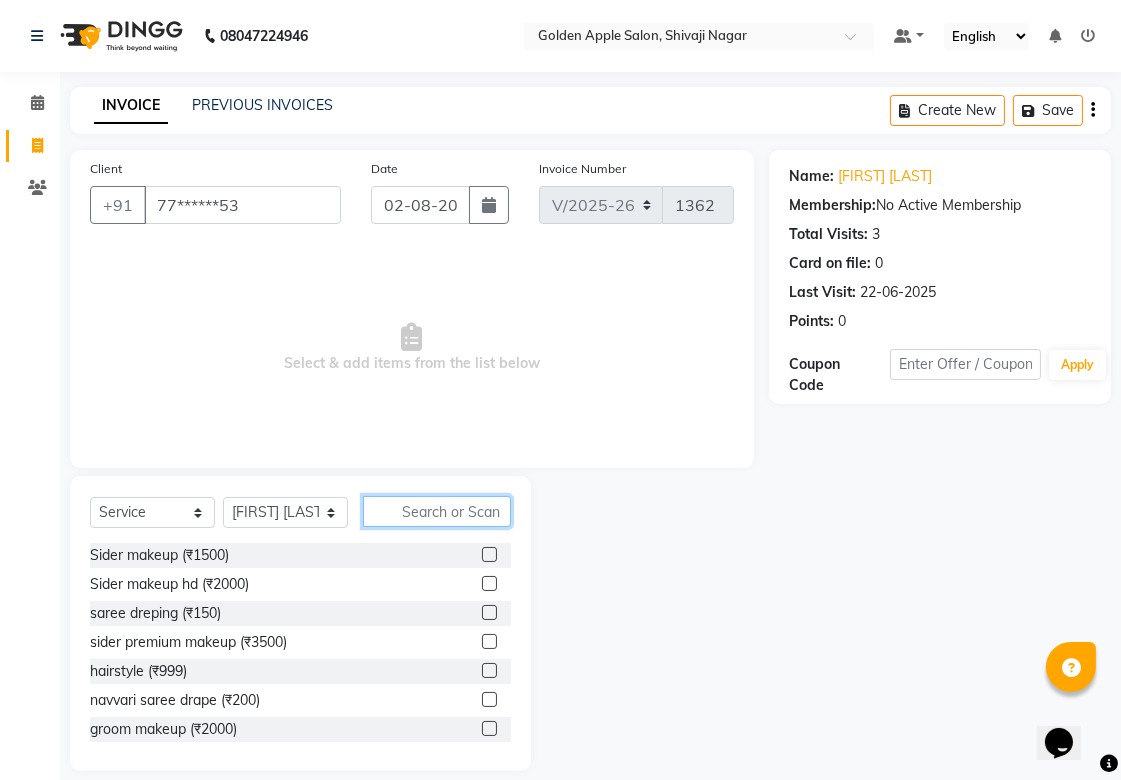 click 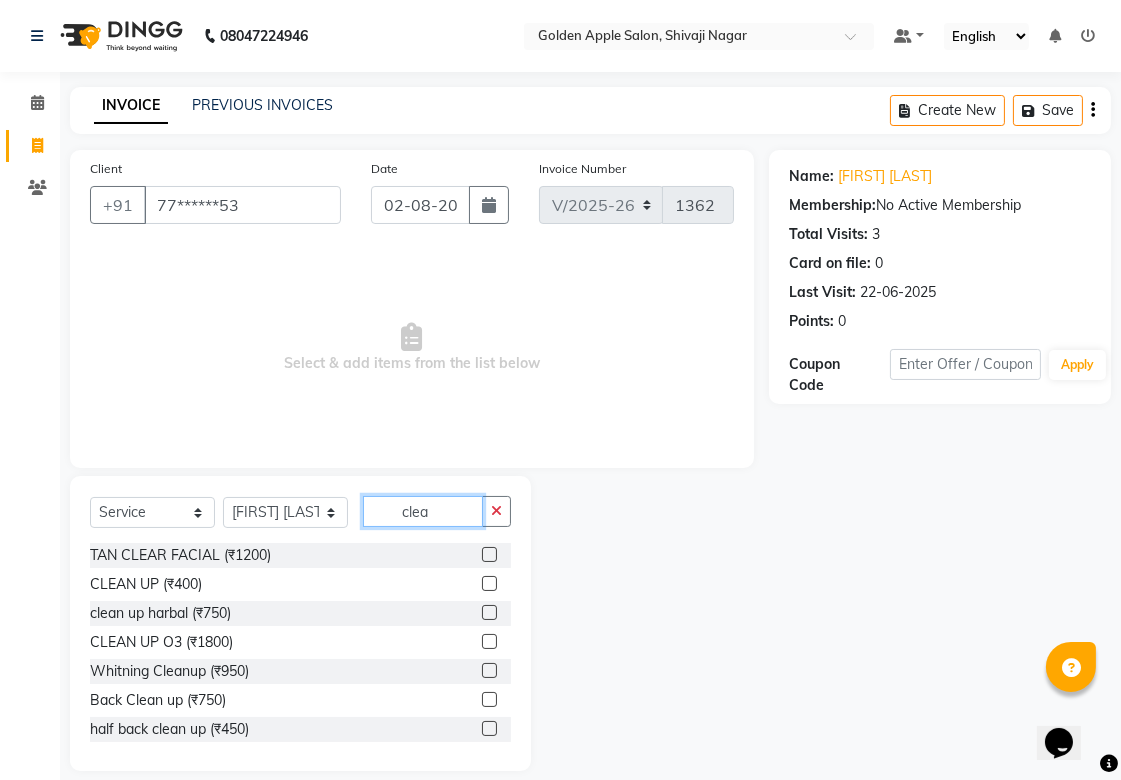 type on "clea" 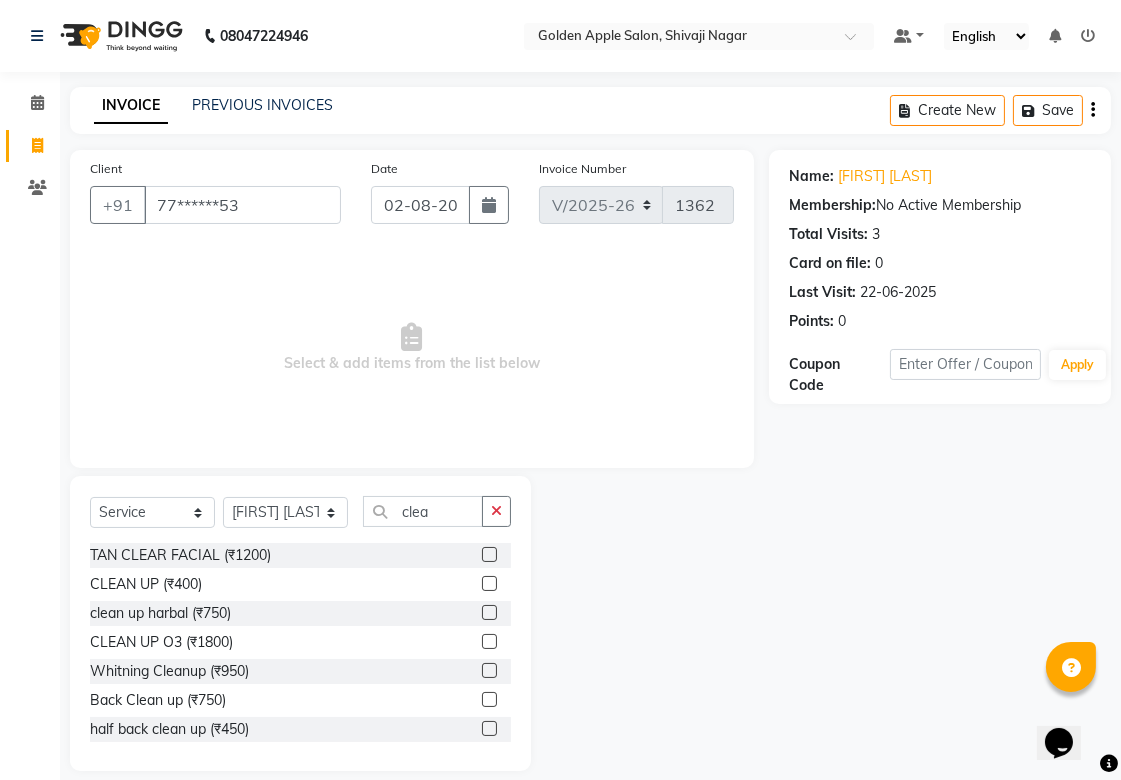 click 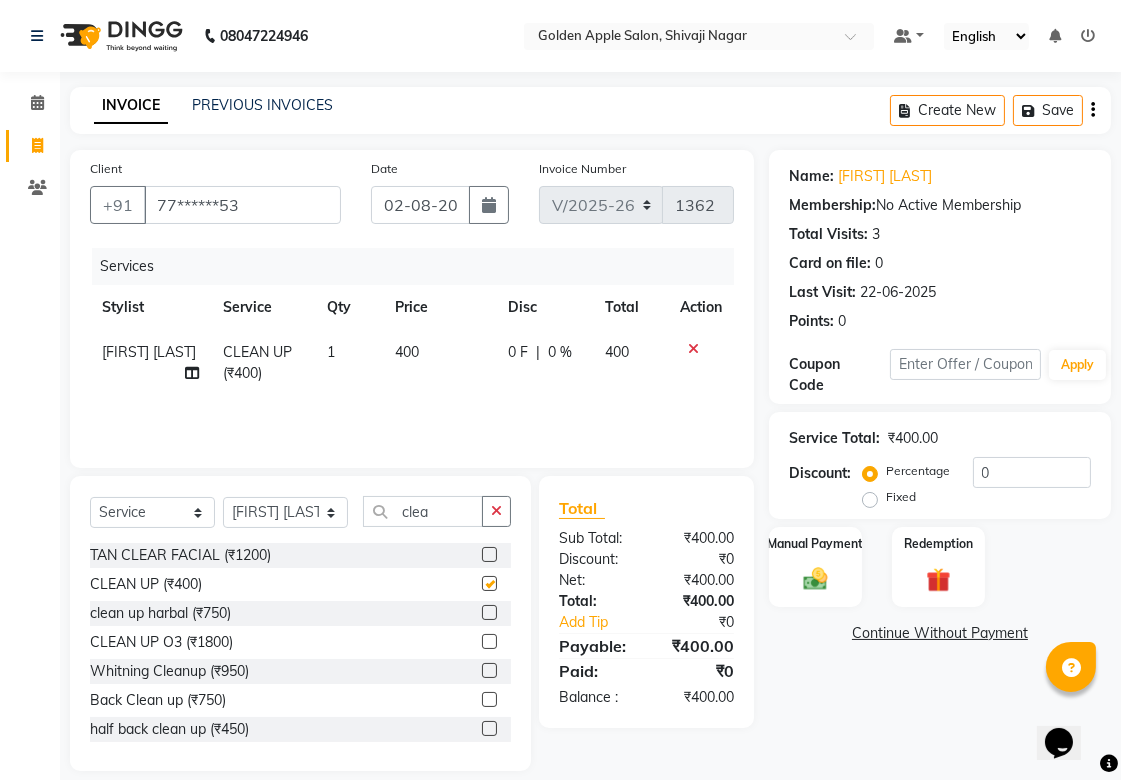 checkbox on "false" 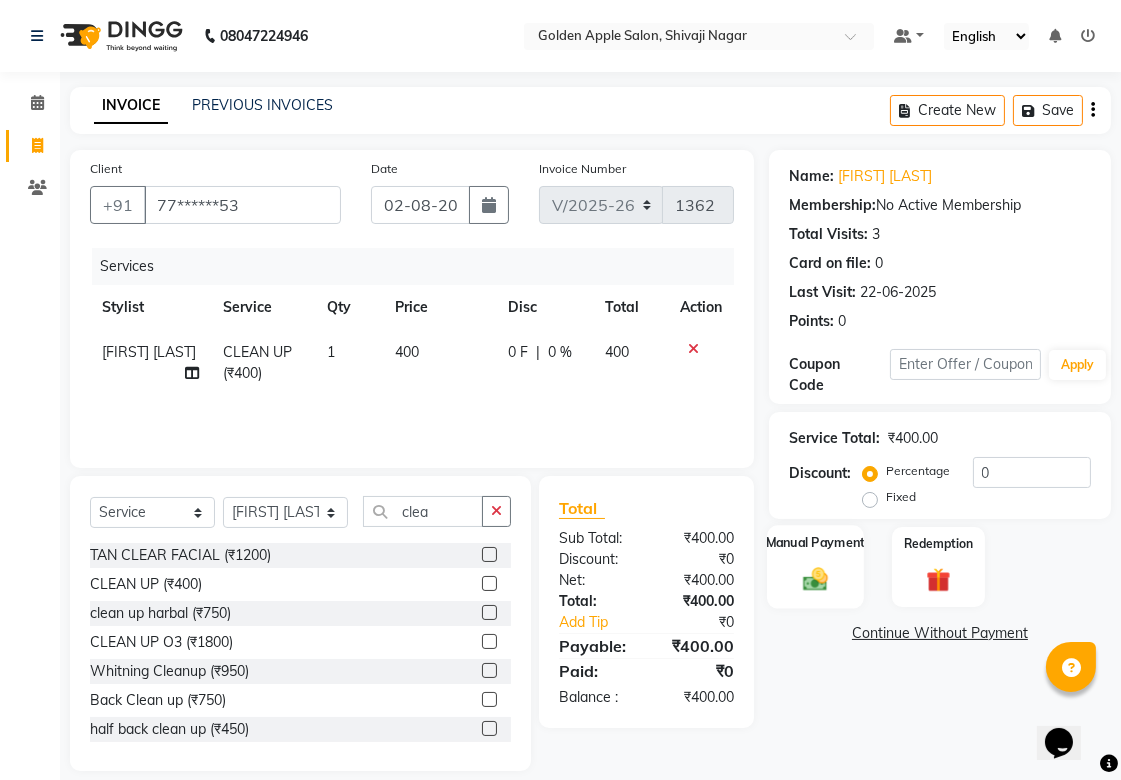 click on "Manual Payment" 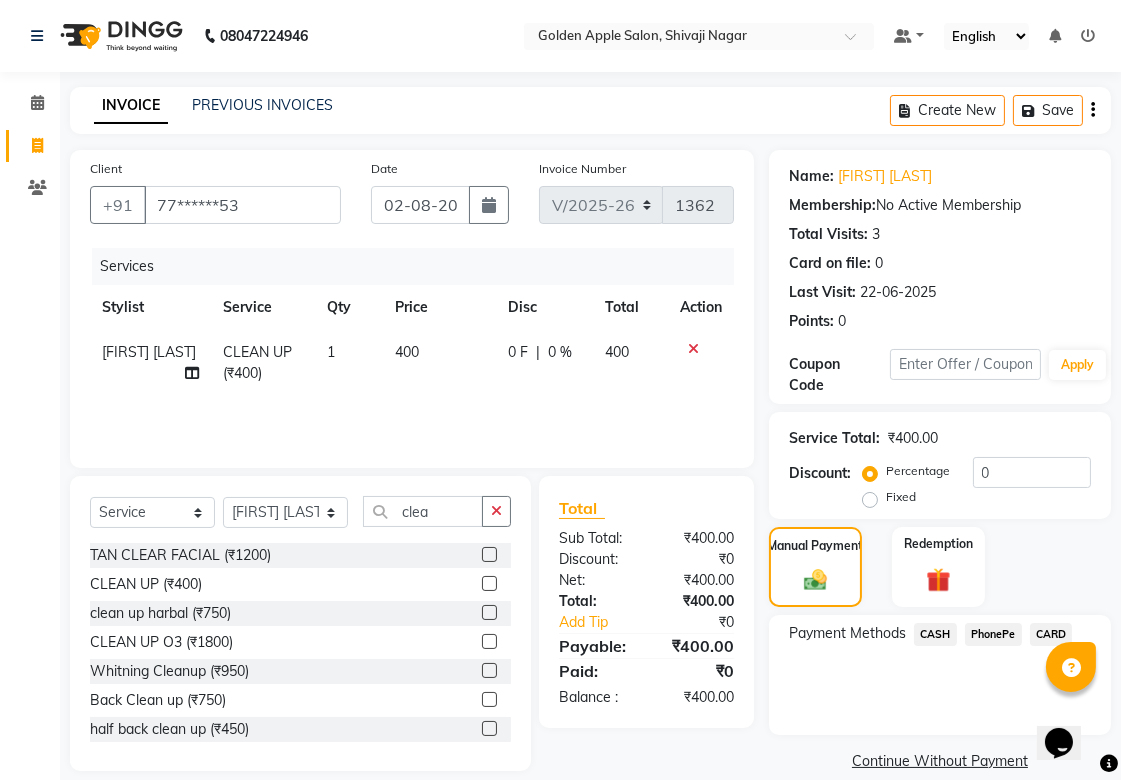 click on "CASH" 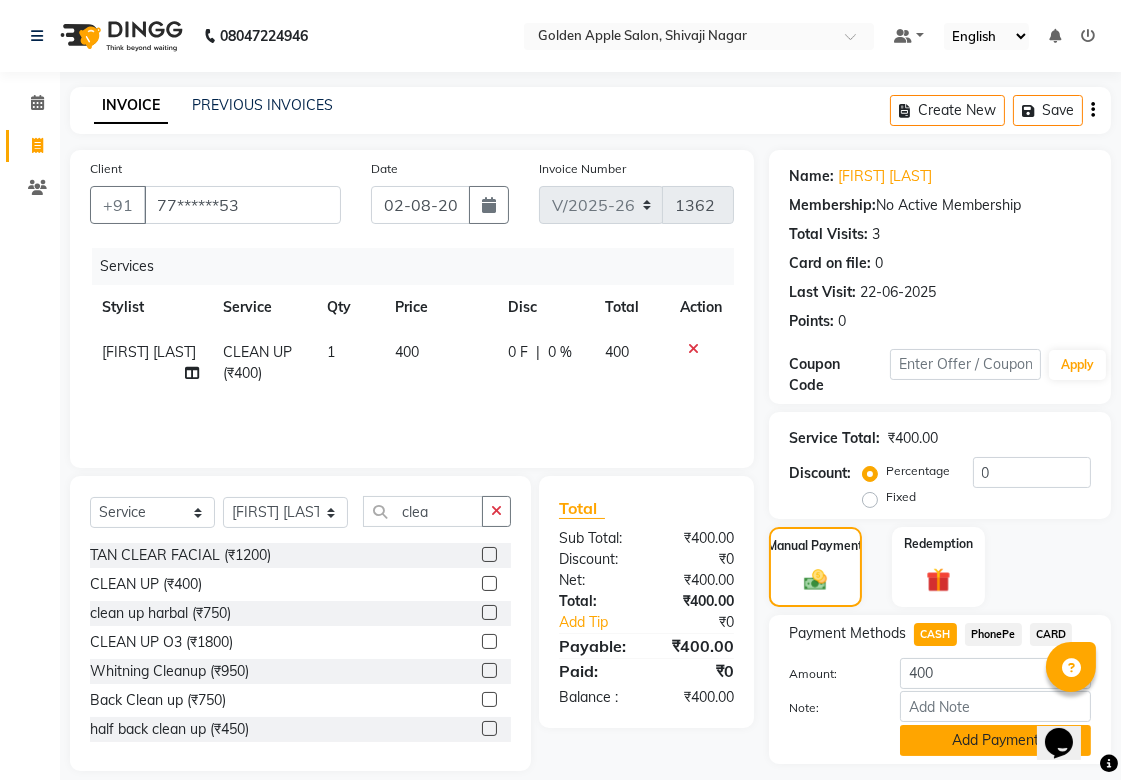 click on "Add Payment" 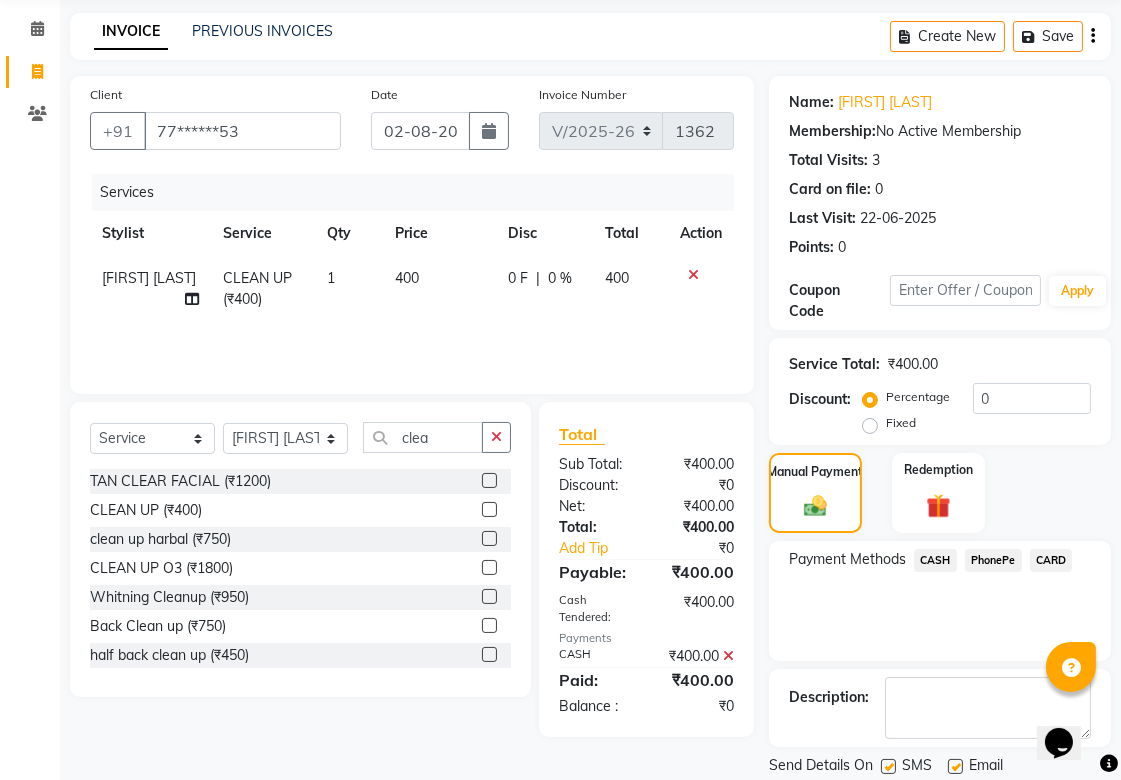 scroll, scrollTop: 138, scrollLeft: 0, axis: vertical 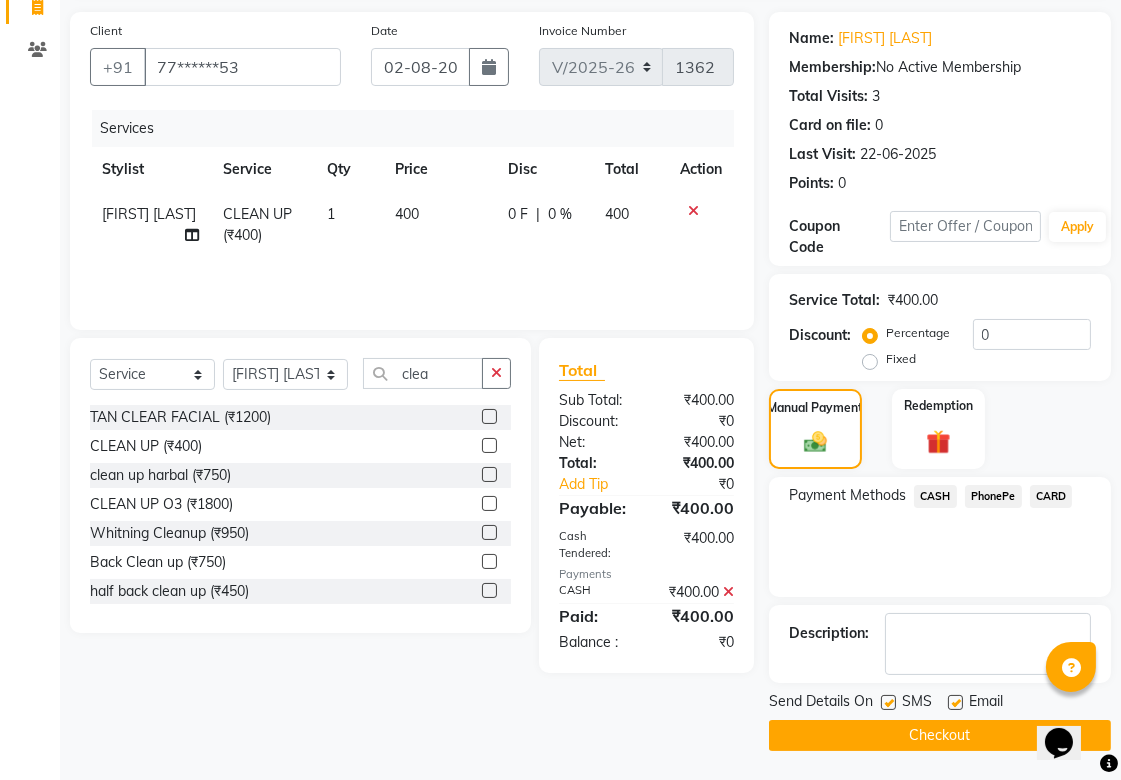 click on "Checkout" 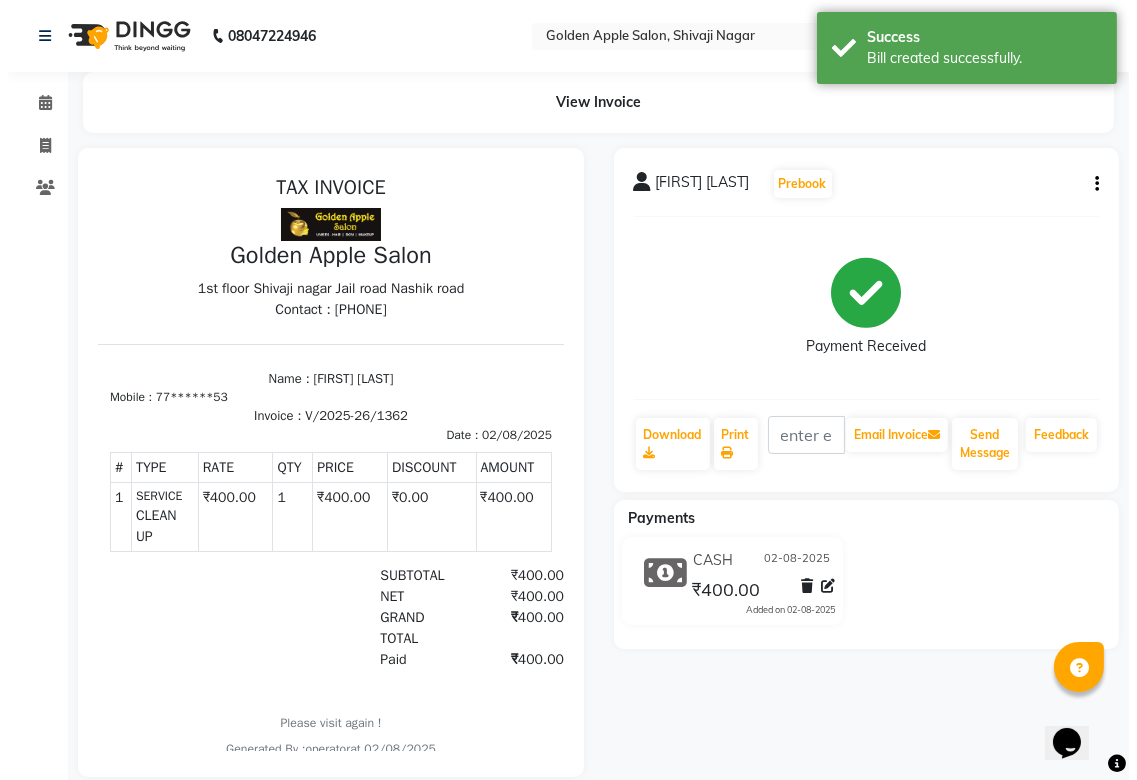 scroll, scrollTop: 0, scrollLeft: 0, axis: both 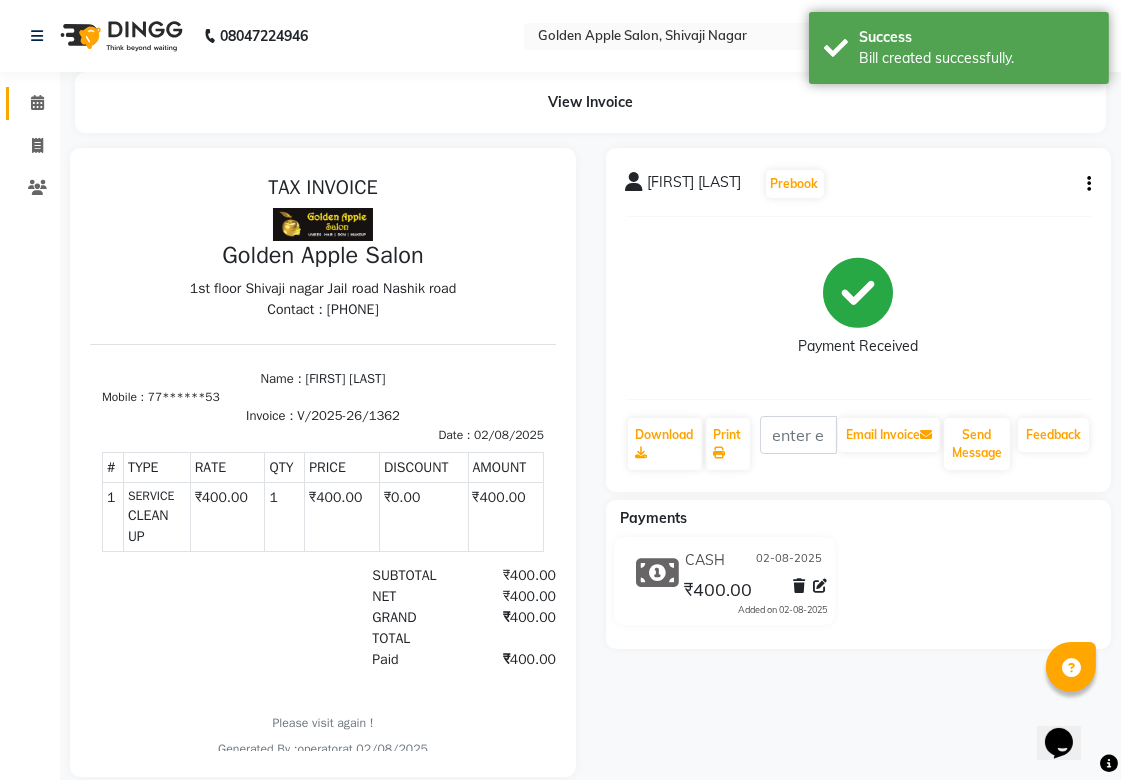 click on "Calendar" 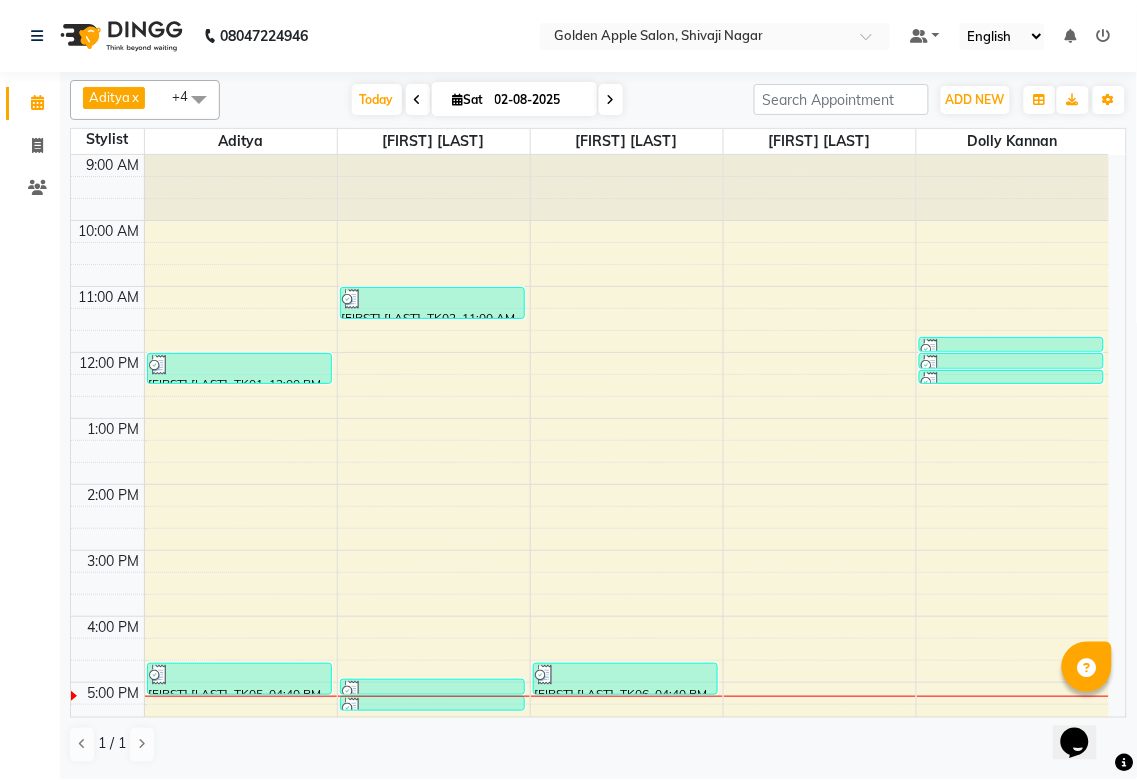 scroll, scrollTop: 300, scrollLeft: 0, axis: vertical 